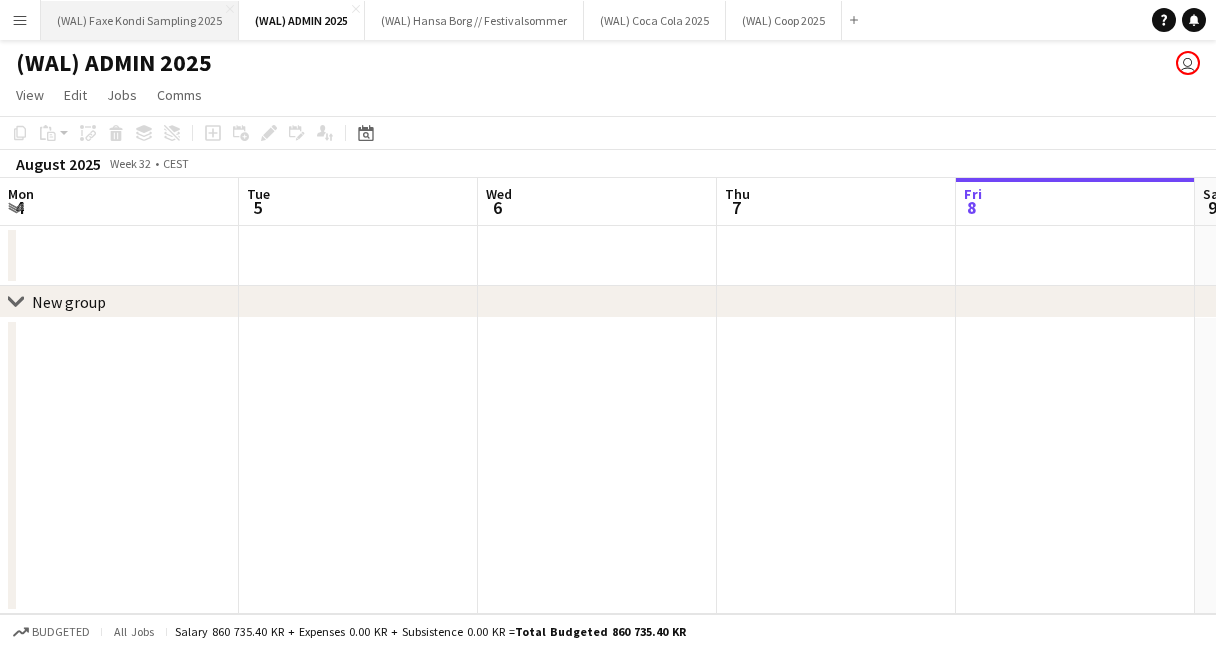 scroll, scrollTop: 0, scrollLeft: 0, axis: both 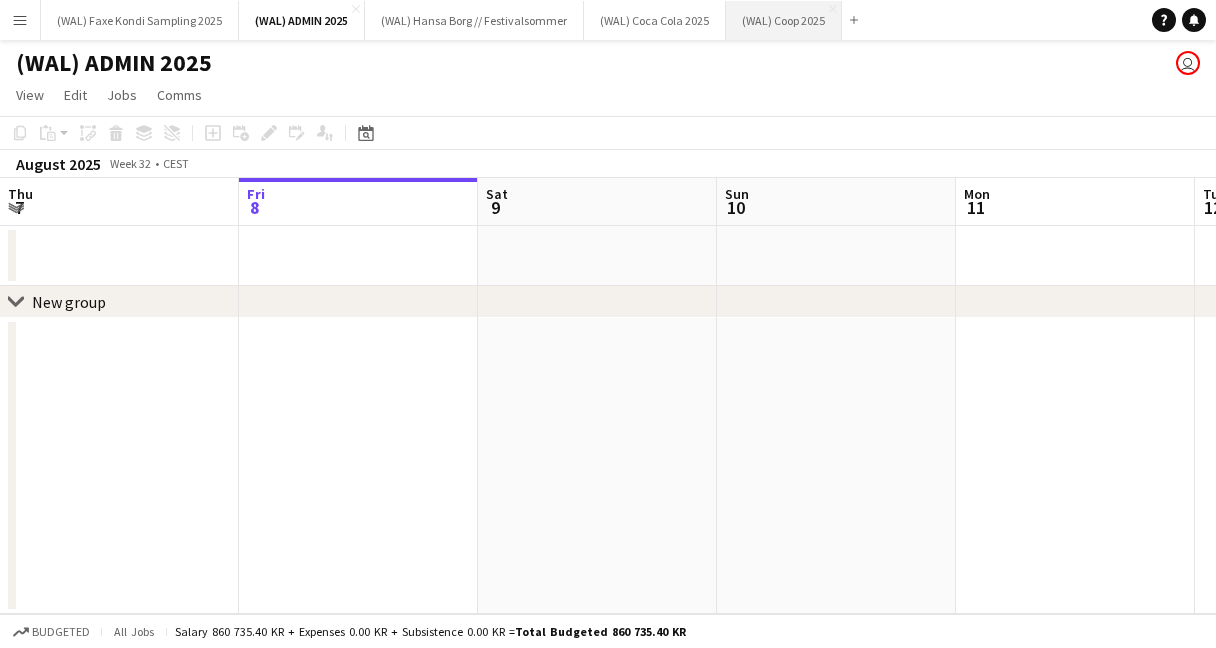 click on "(WAL) Coop 2025
Close" at bounding box center [784, 20] 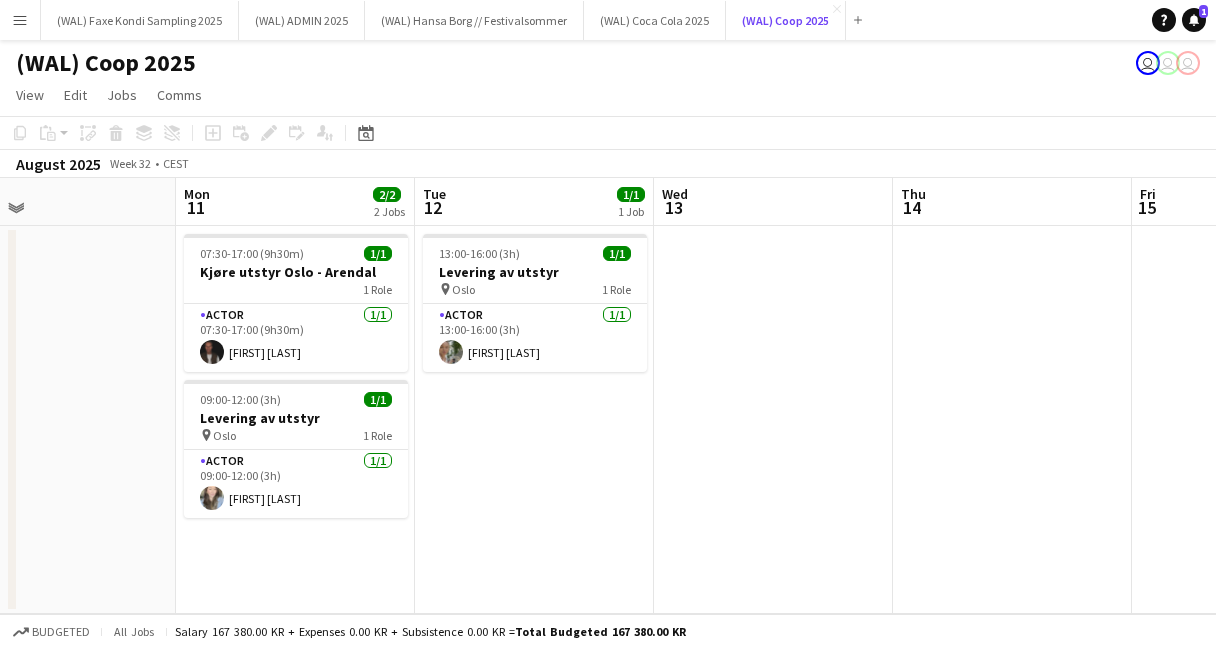 scroll, scrollTop: 0, scrollLeft: 782, axis: horizontal 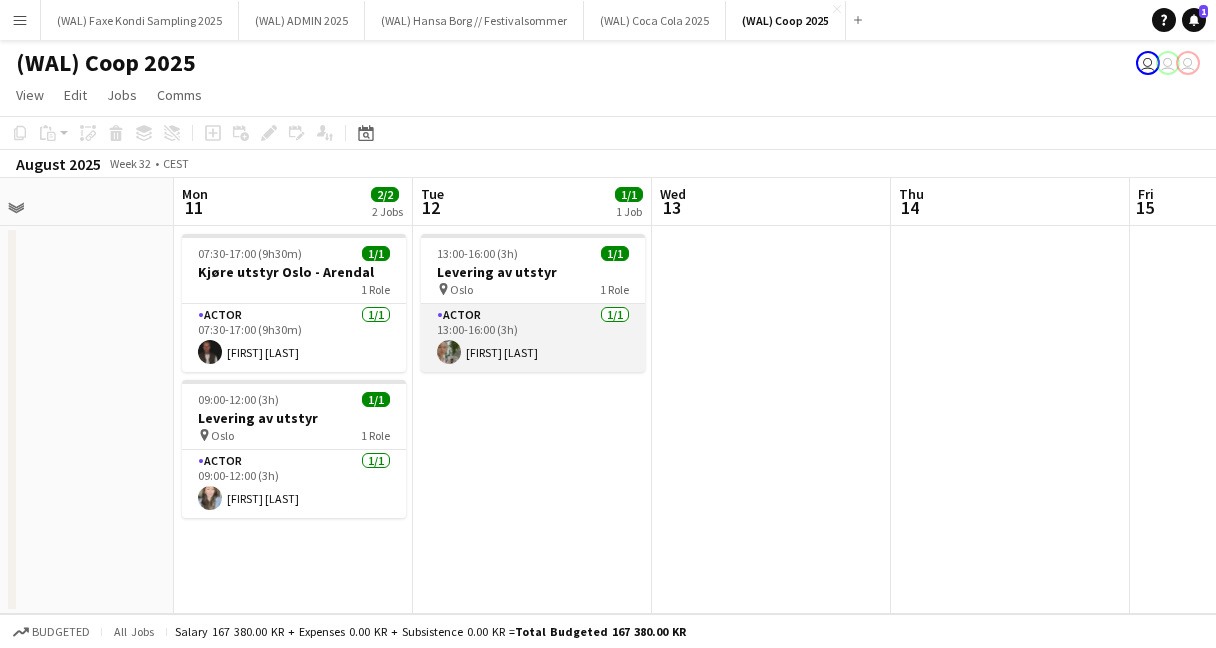 click on "Actor   1/1   13:00-16:00 (3h)
[FIRST] [LAST]" at bounding box center [533, 338] 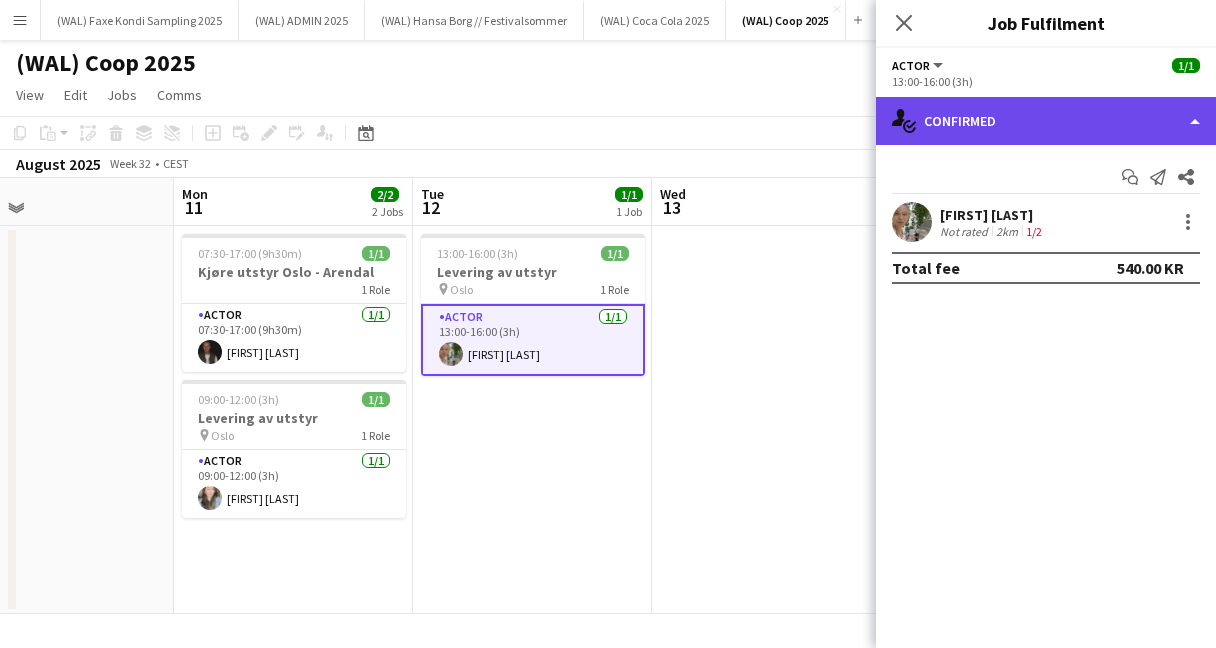 click on "single-neutral-actions-check-2
Confirmed" 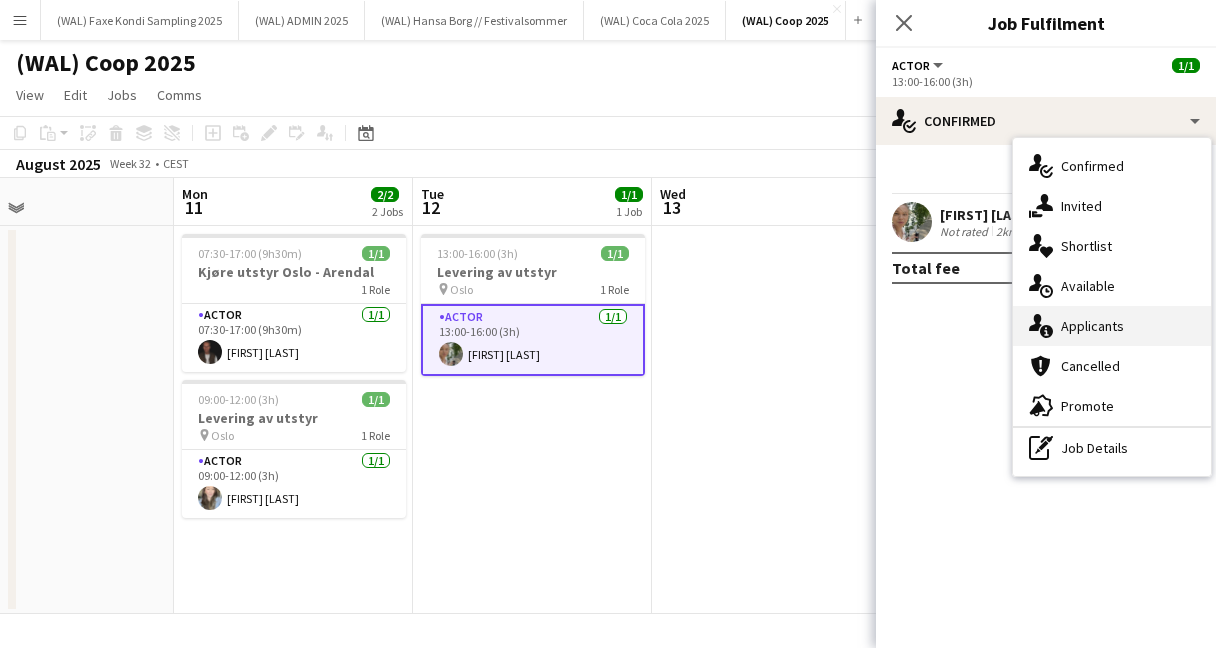 click on "single-neutral-actions-information
Applicants" at bounding box center (1112, 326) 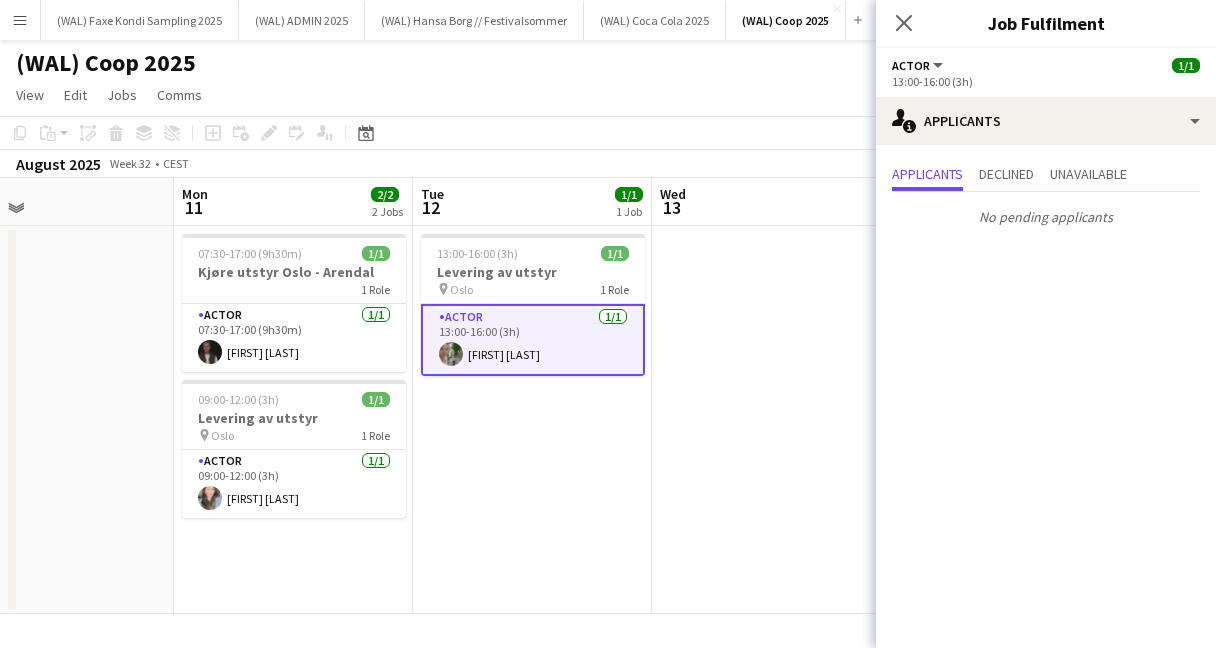 click on "Applicants Declined Unavailable" at bounding box center [1046, 176] 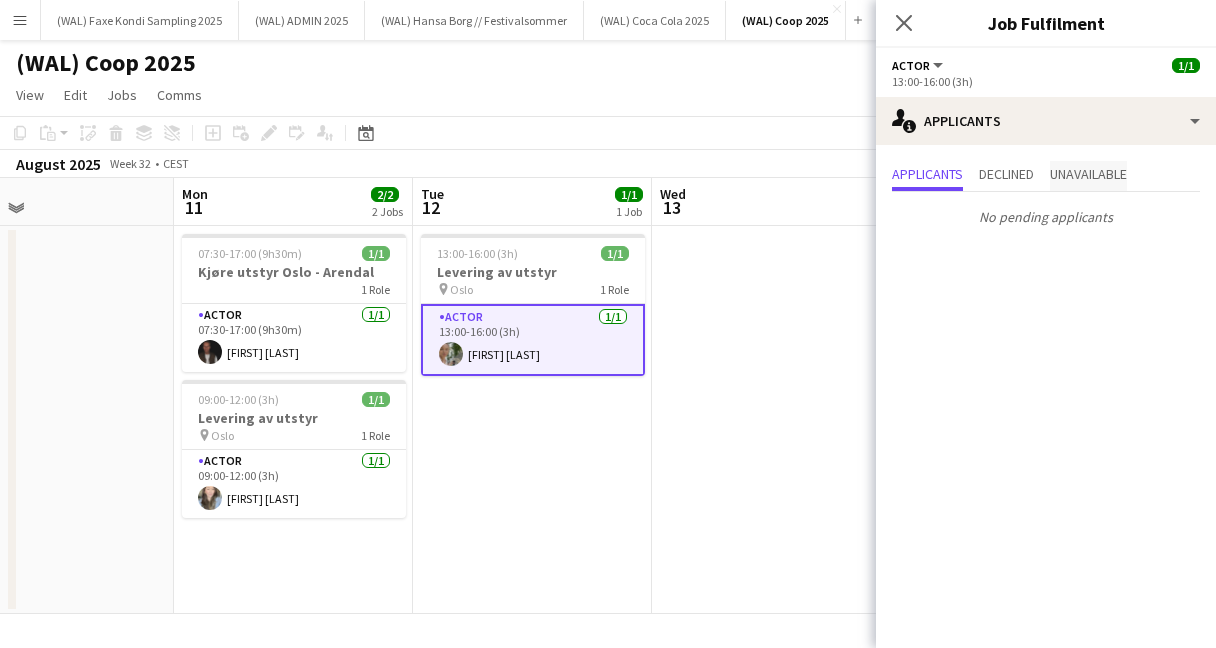 click on "Unavailable" at bounding box center (1088, 174) 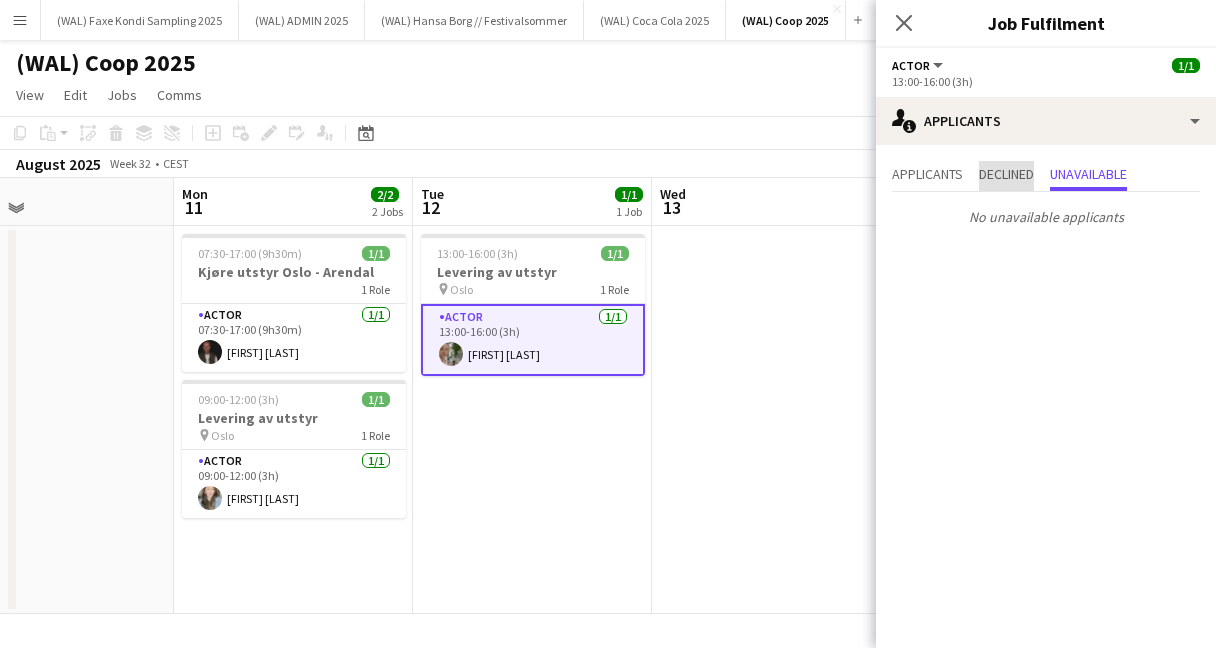 click on "Declined" at bounding box center (1006, 174) 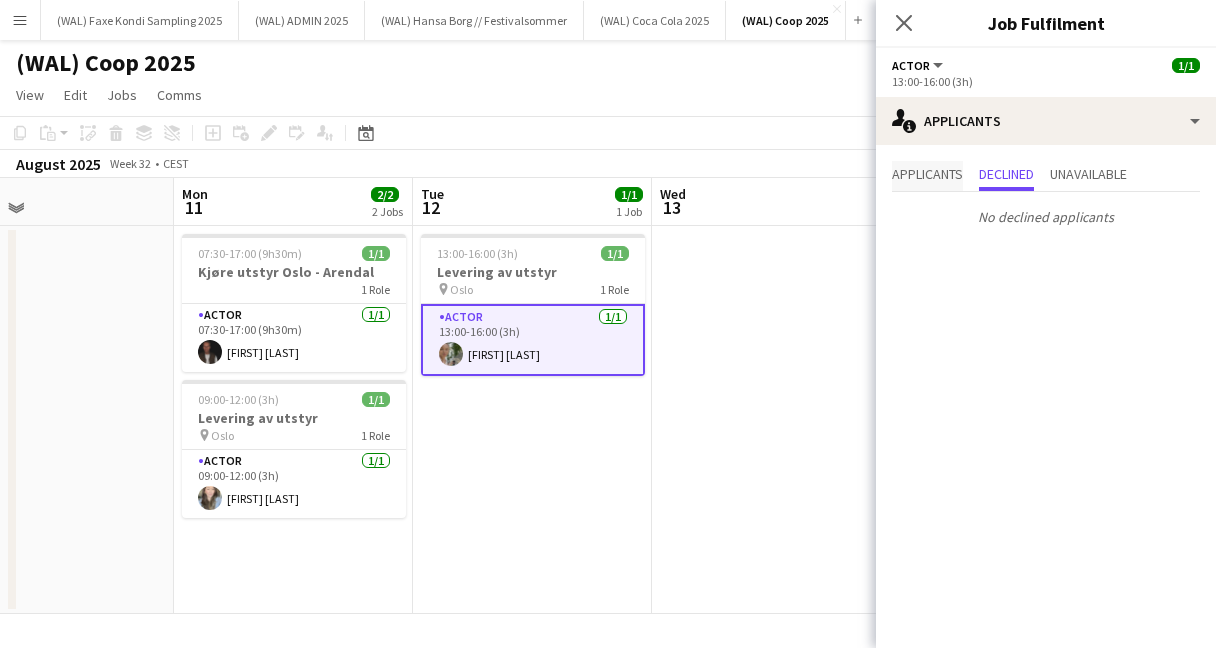 click on "Applicants" at bounding box center [927, 174] 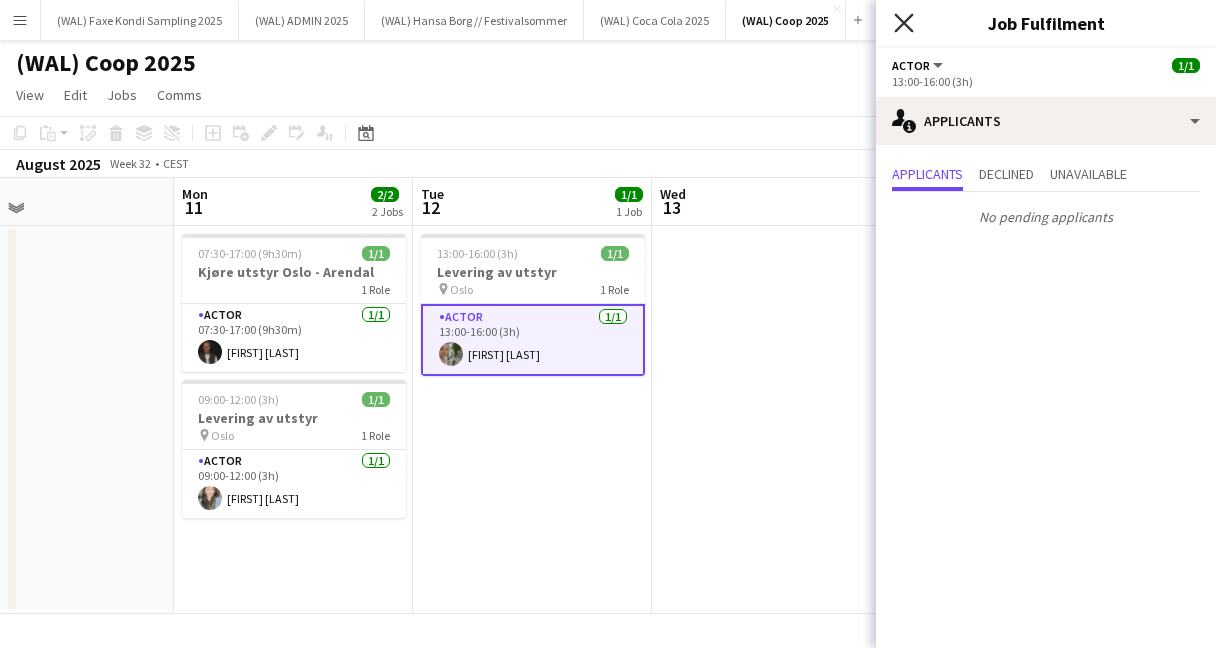 click 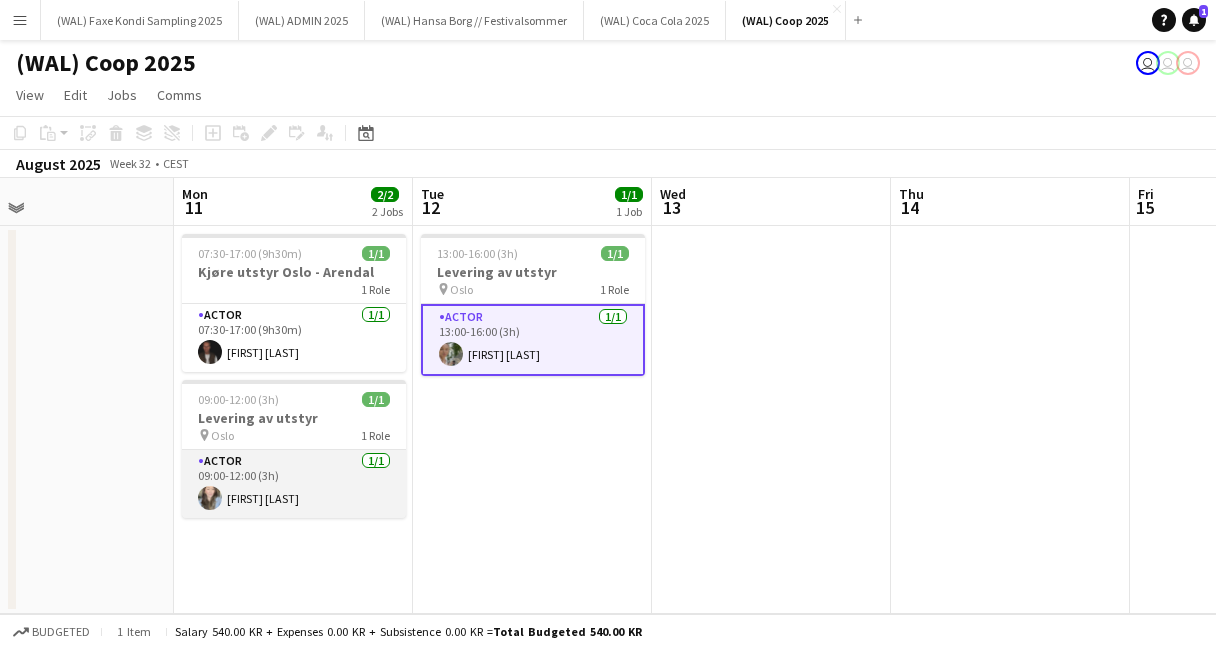 click on "Actor   1/1   09:00-12:00 (3h)
[FIRST] [LAST]" at bounding box center [294, 484] 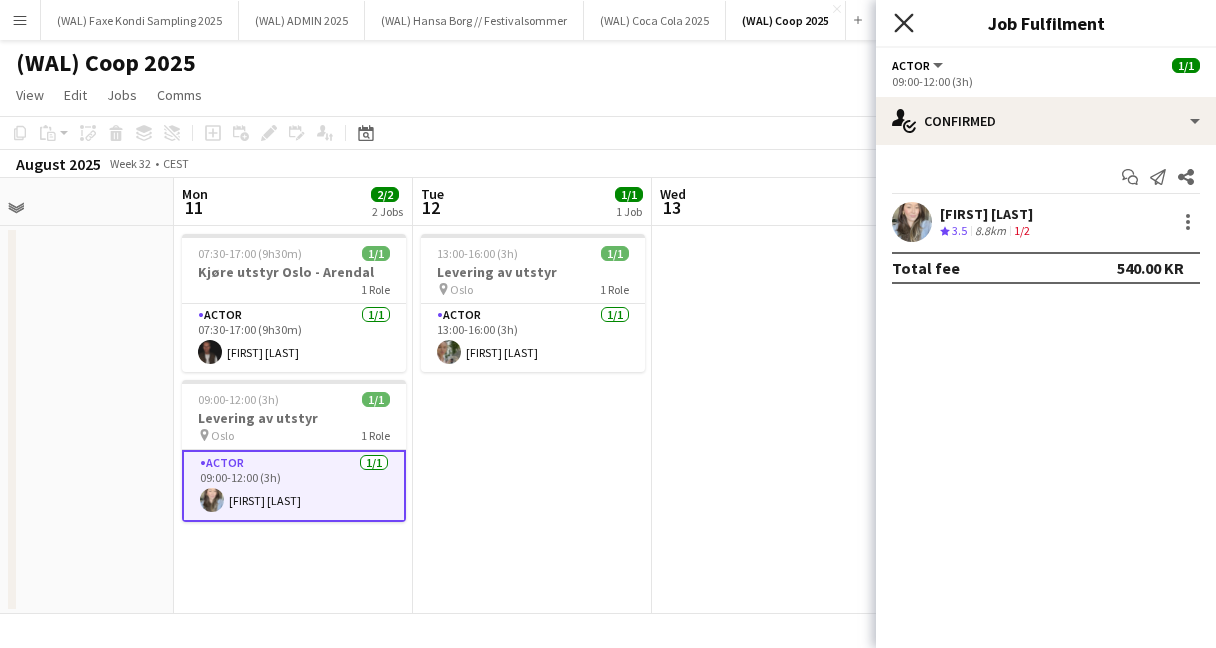 click on "Close pop-in" 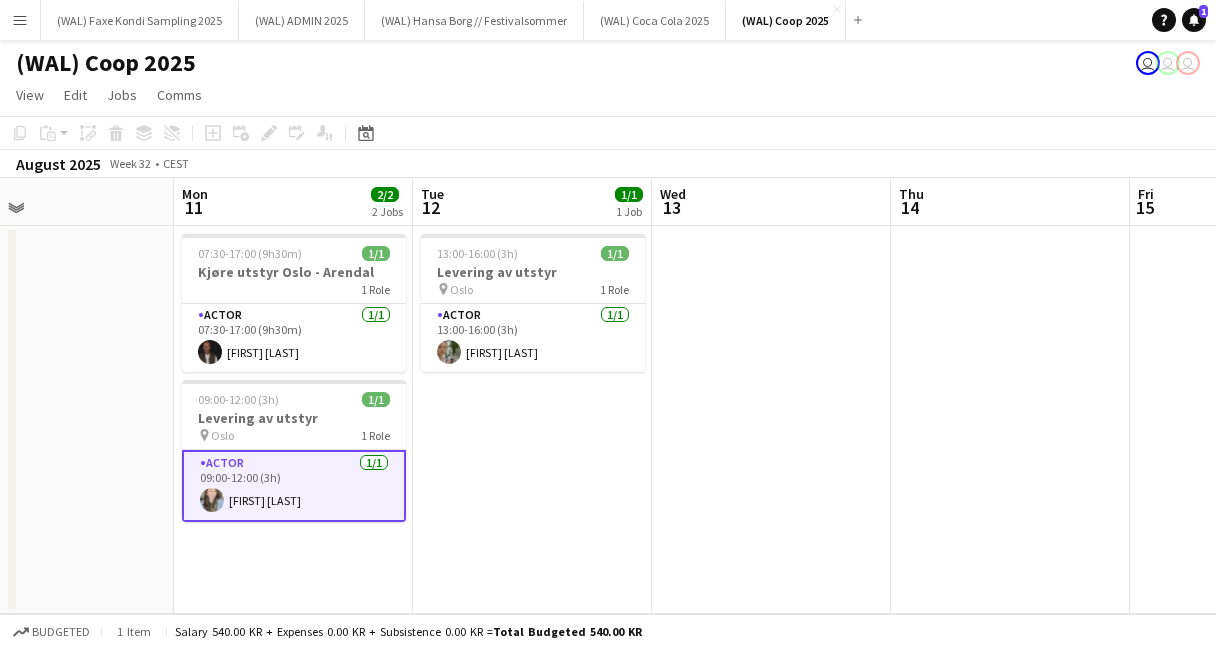 click on "View  Day view expanded Day view collapsed Month view Date picker Jump to today Expand Linked Jobs Collapse Linked Jobs  Edit  Copy
Command
C  Paste  Without Crew
Command
V With Crew
Command
Shift
V Paste as linked job  Group  Group Ungroup  Jobs  New Job Edit Job Delete Job New Linked Job Edit Linked Jobs Job fulfilment Promote Role Copy Role URL  Comms  Notify confirmed crew Create chat" 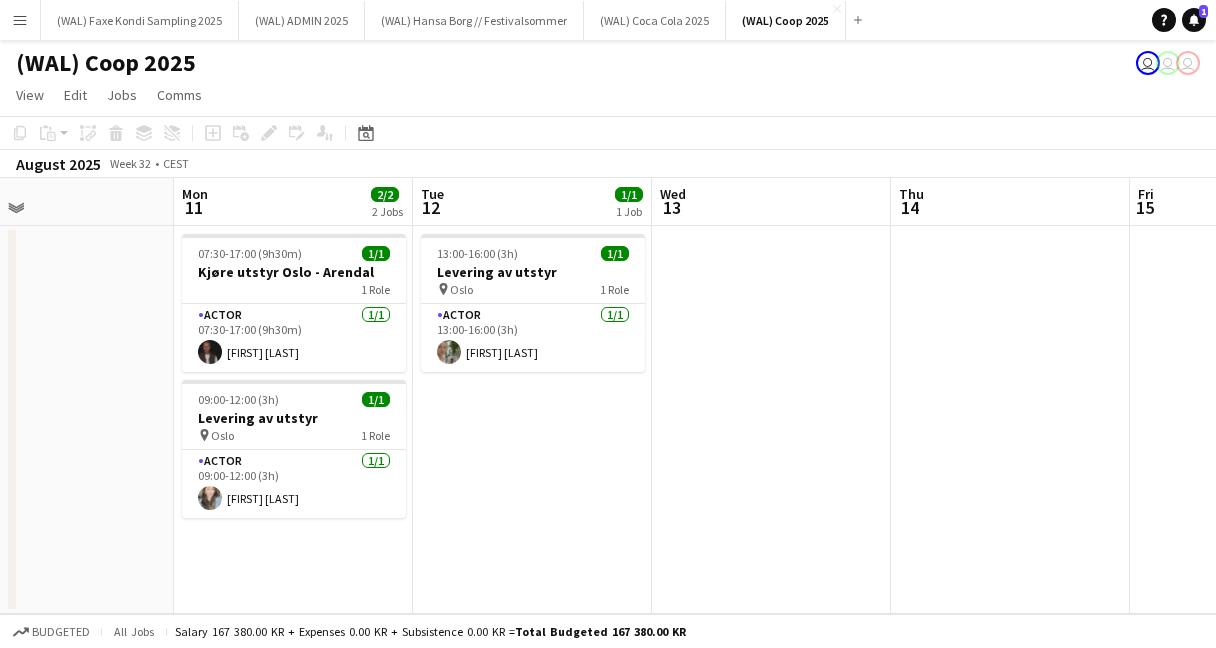 scroll, scrollTop: 0, scrollLeft: 742, axis: horizontal 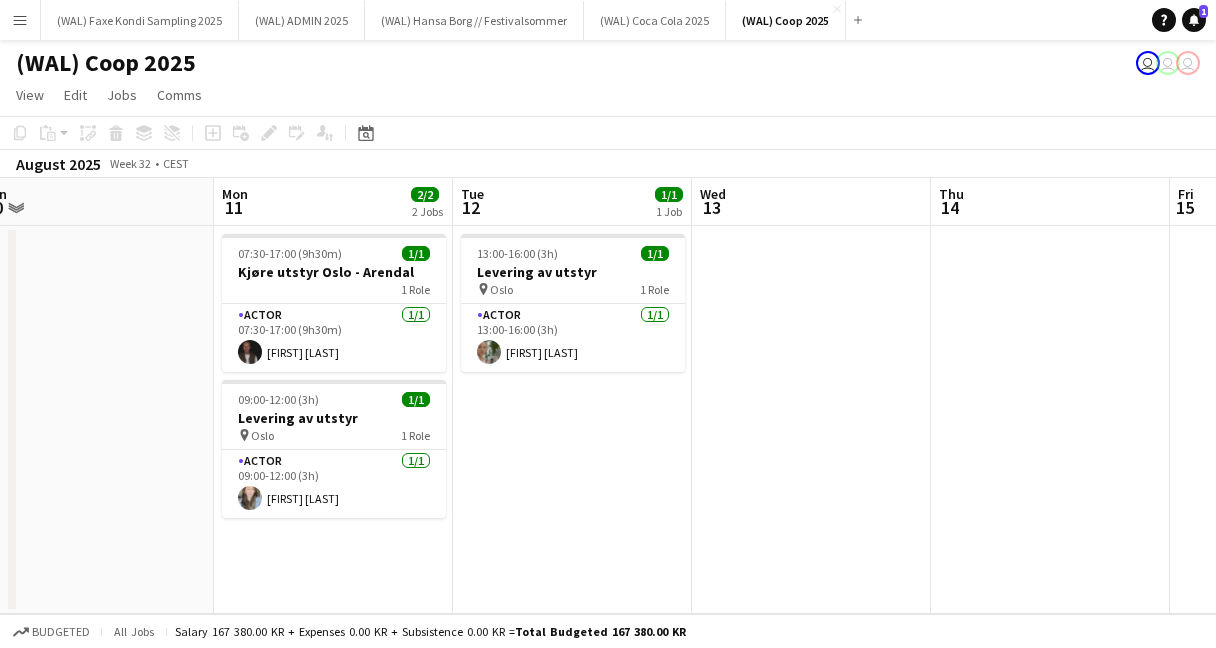 click on "Add" at bounding box center (858, 20) 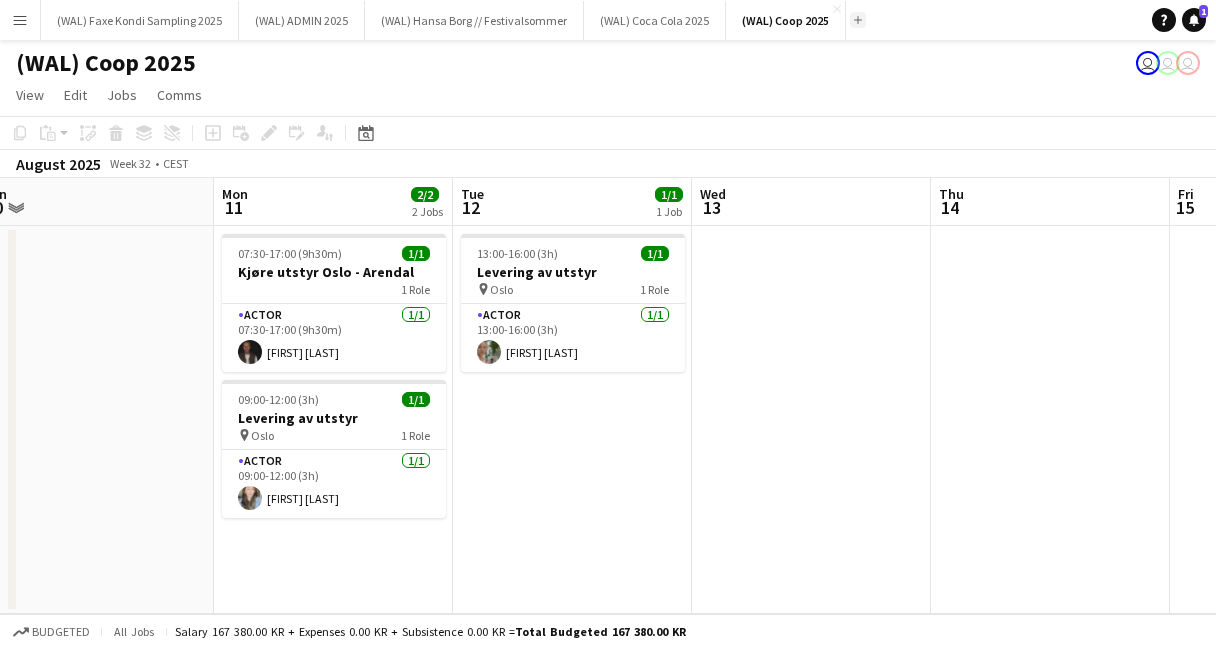 click on "Add" at bounding box center (858, 20) 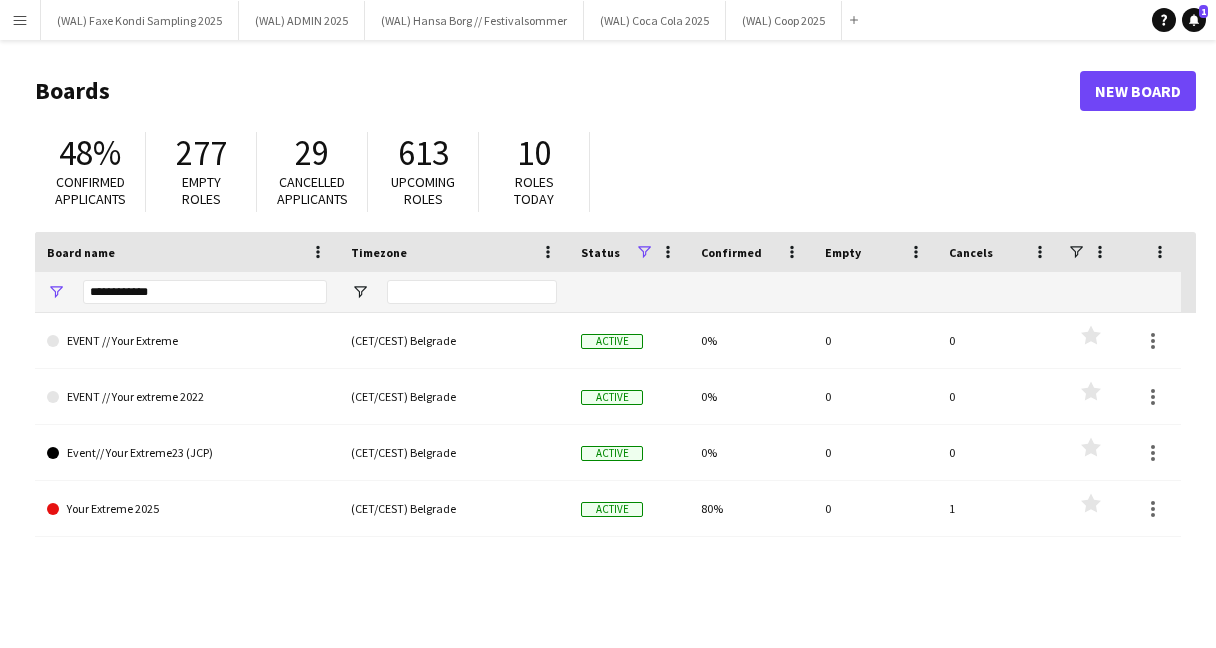 click on "Empty roles" 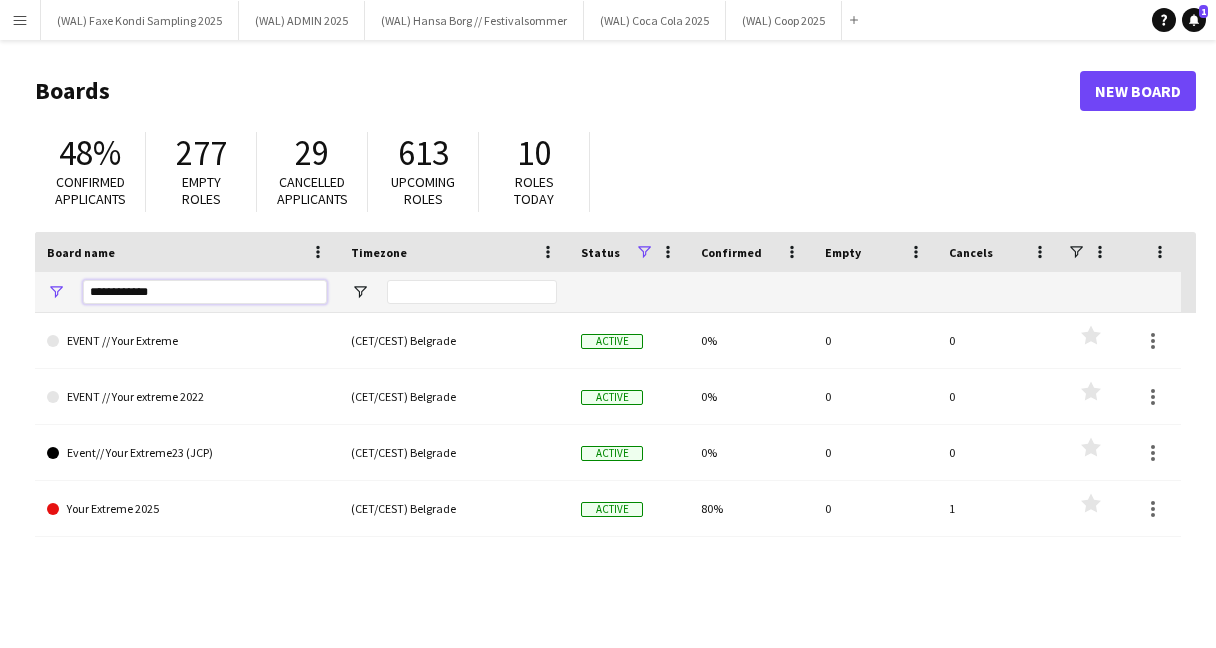 click on "**********" at bounding box center (205, 292) 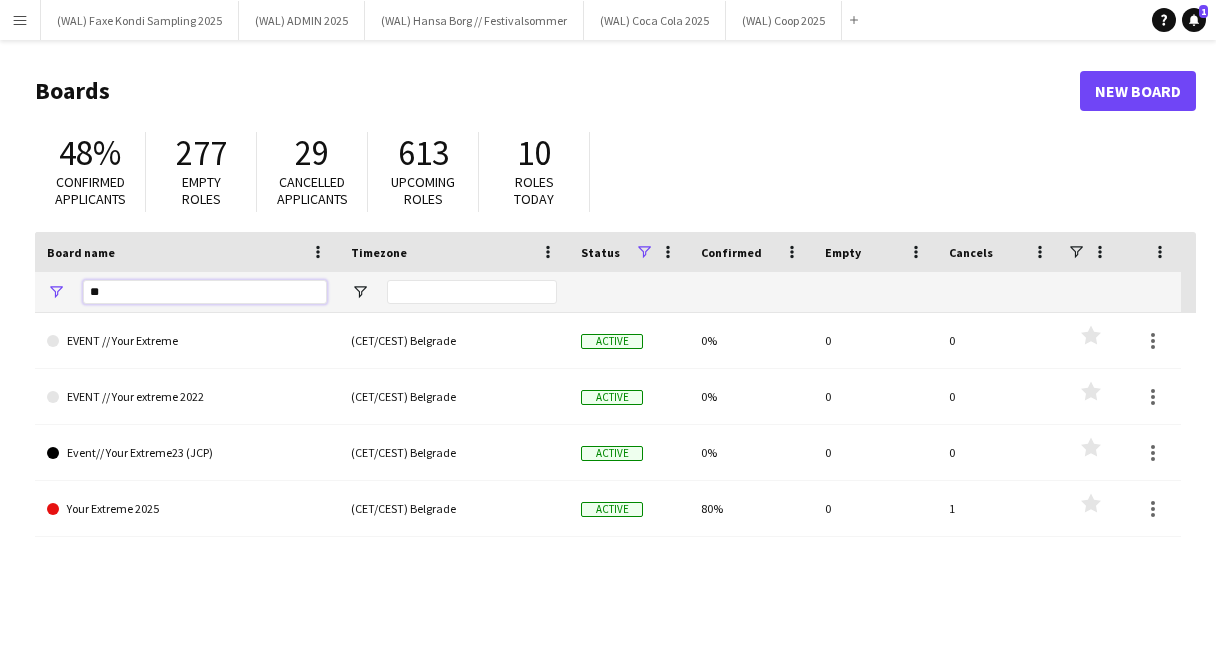 type on "*" 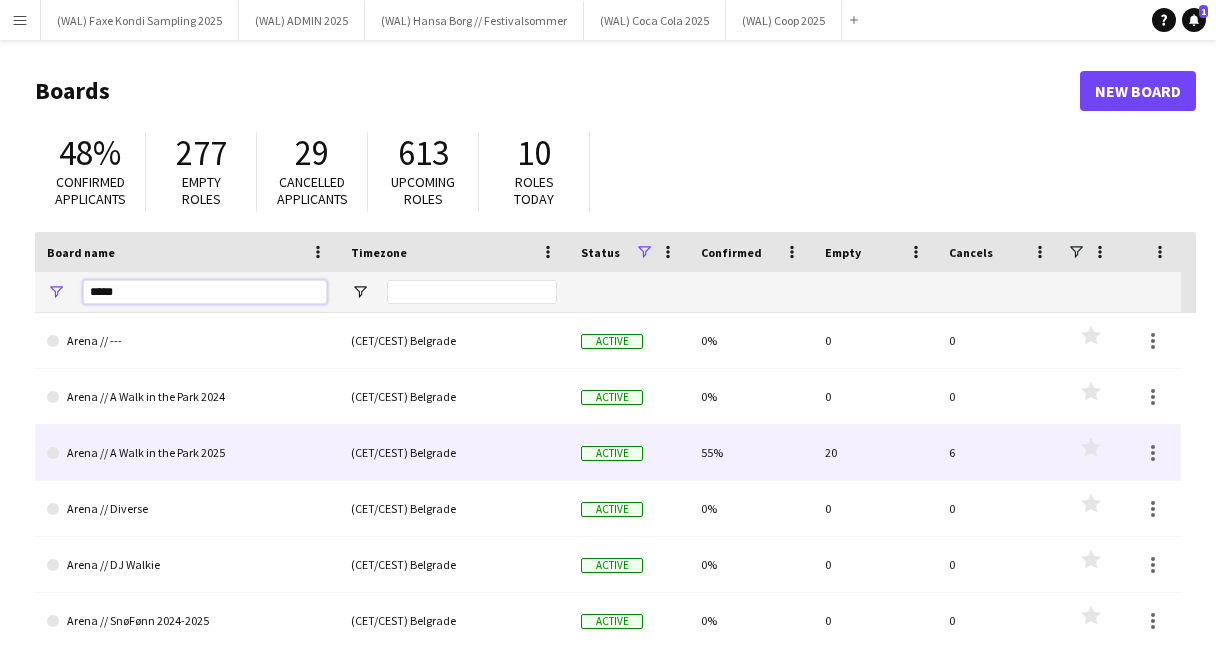 type on "*****" 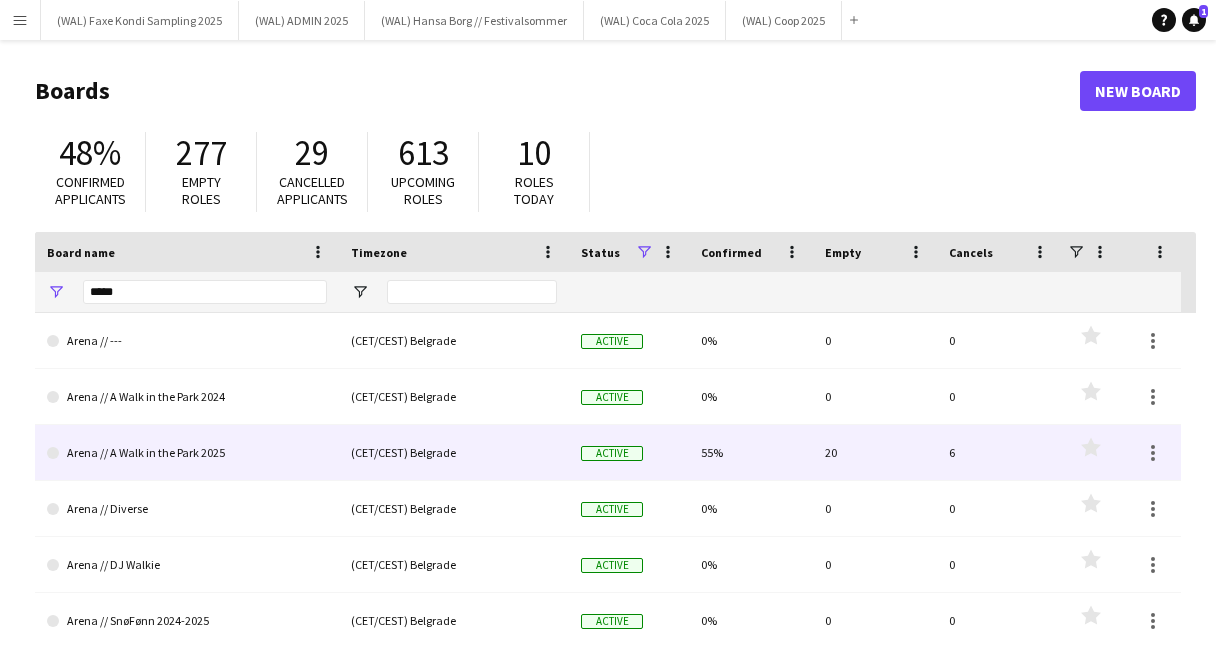 click on "Arena // A Walk in the Park 2025" 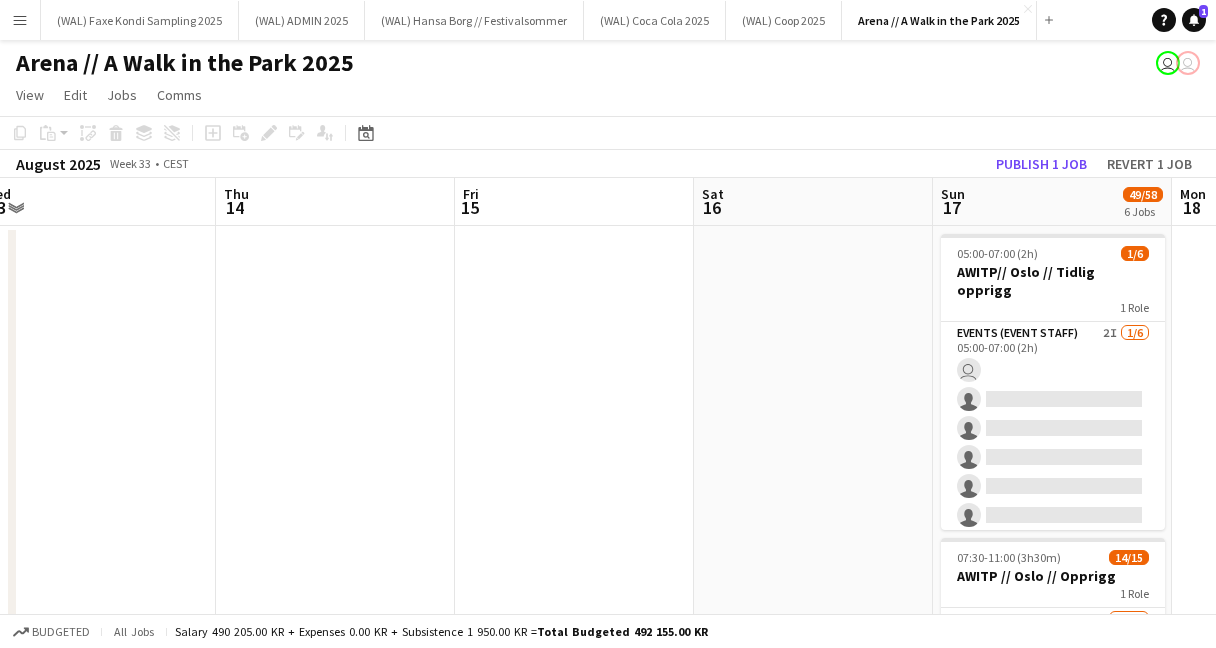 scroll, scrollTop: 0, scrollLeft: 984, axis: horizontal 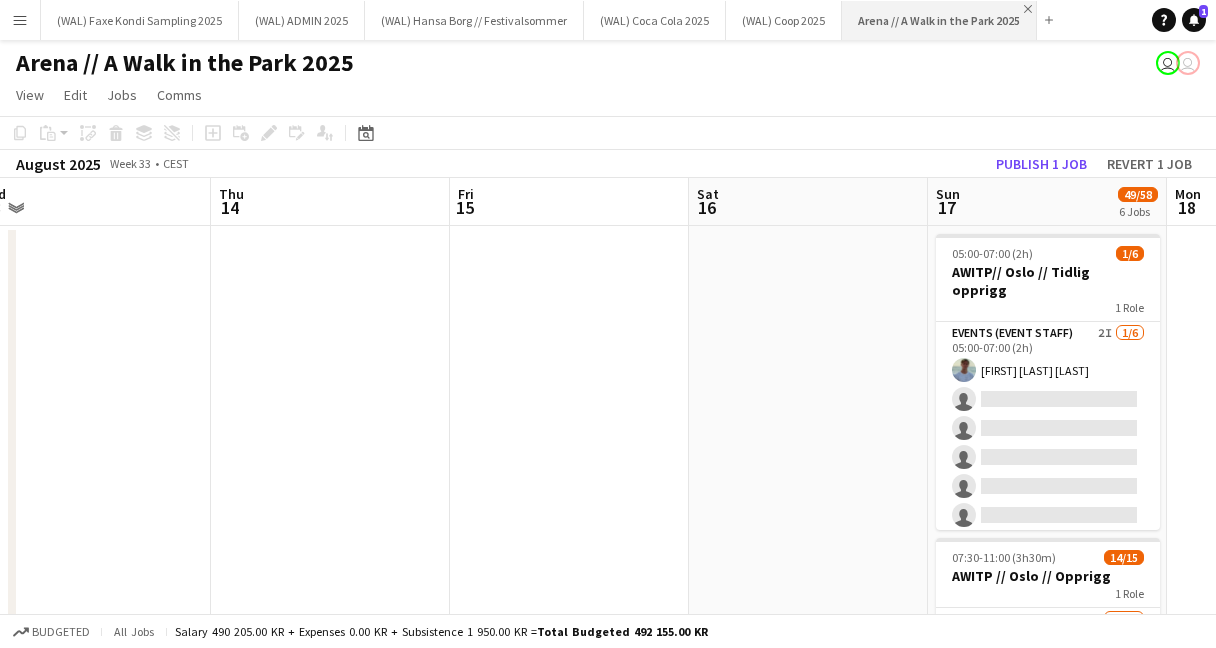 click on "Close" at bounding box center [1028, 9] 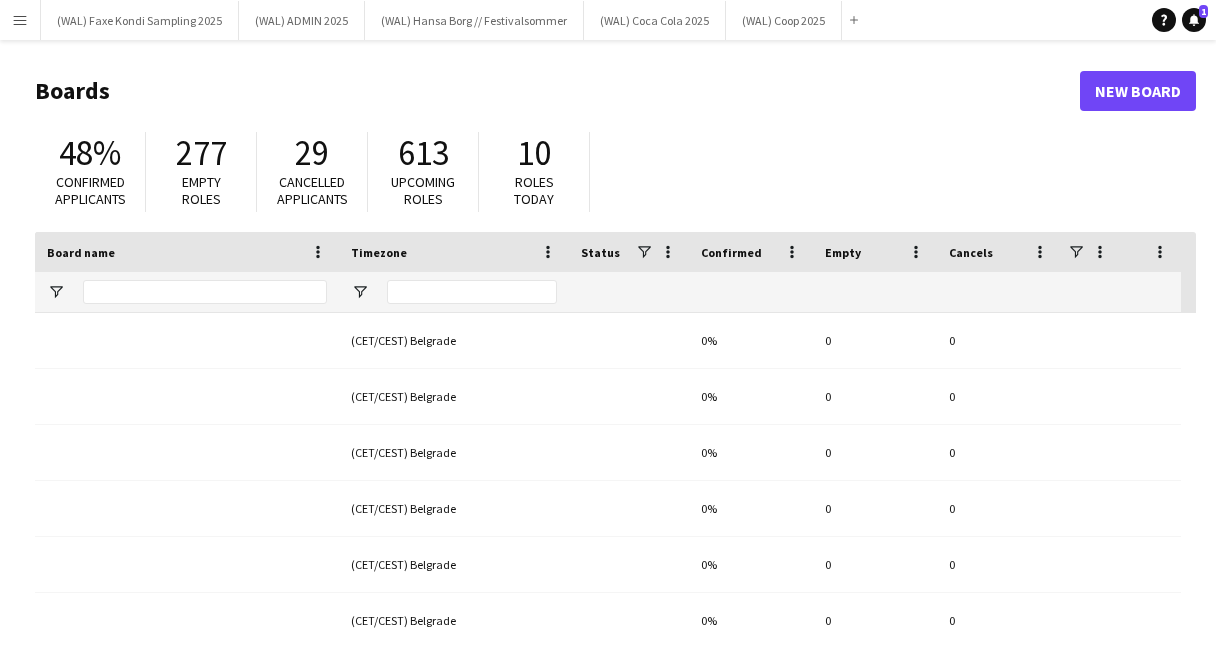type on "*****" 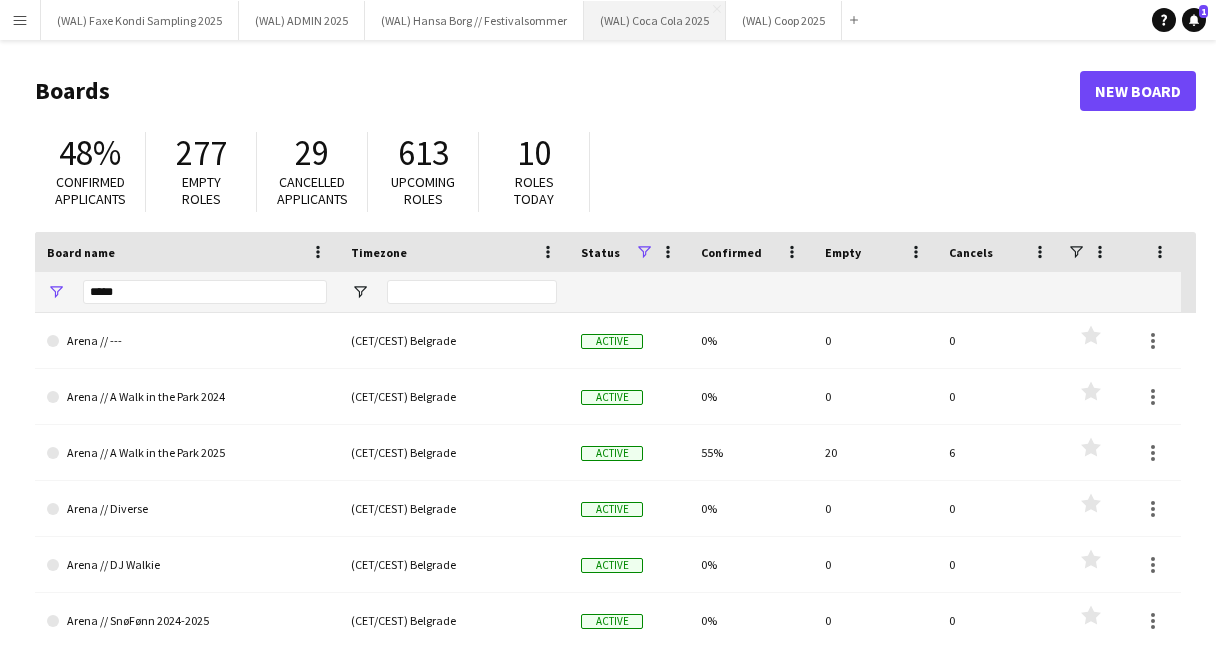 click on "(WAL) Coca Cola 2025
Close" at bounding box center [655, 20] 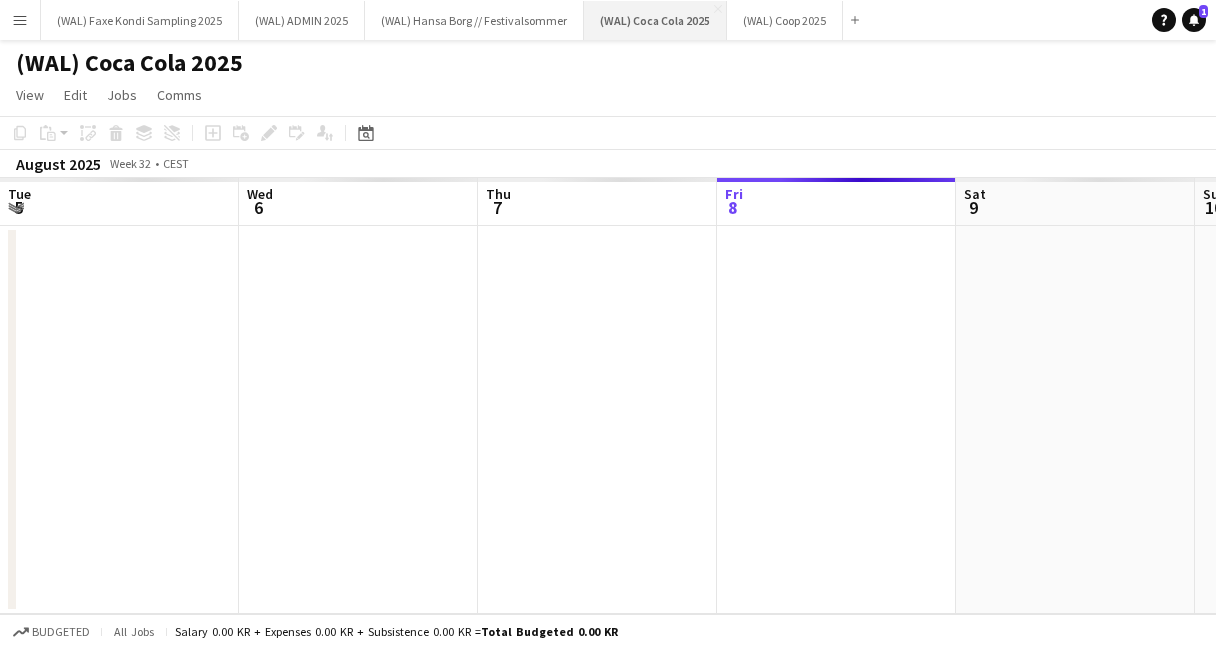 scroll, scrollTop: 0, scrollLeft: 478, axis: horizontal 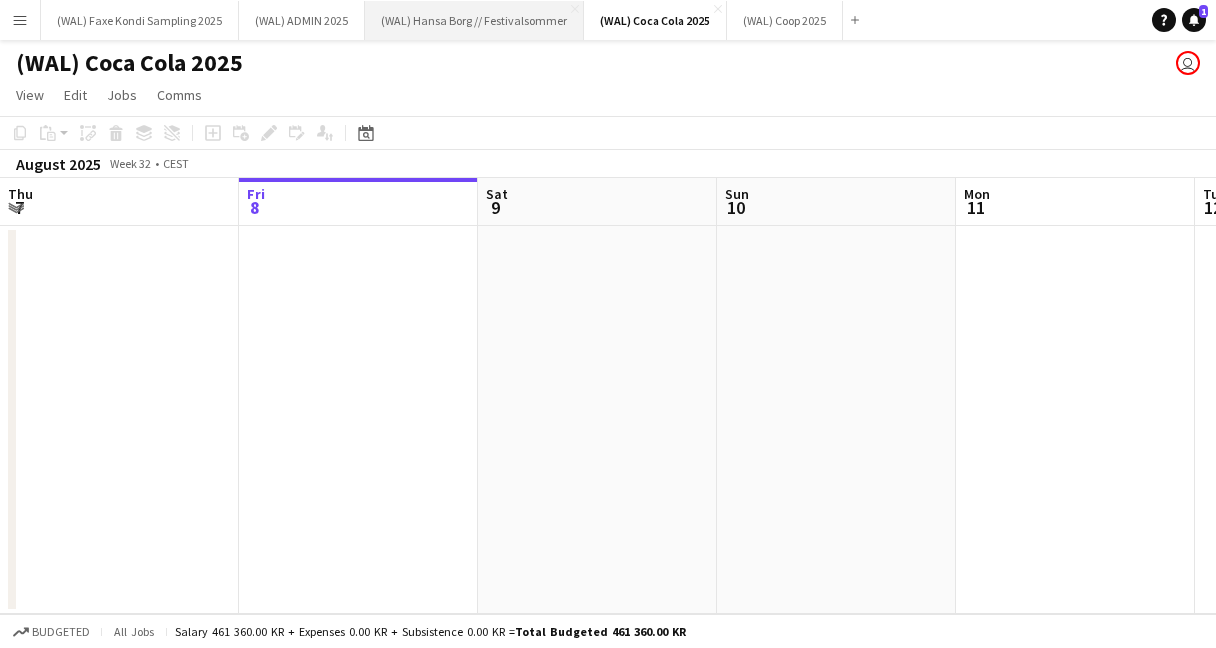 click on "(WAL) Hansa Borg // Festivalsommer
Close" at bounding box center (474, 20) 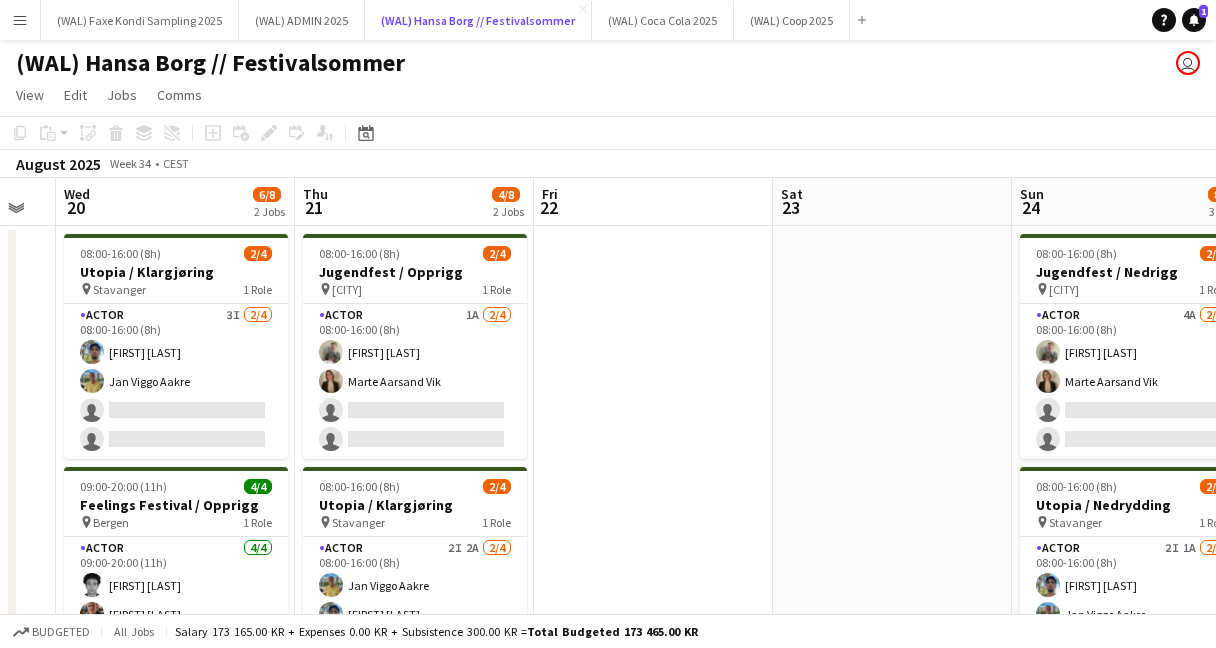 scroll, scrollTop: 0, scrollLeft: 643, axis: horizontal 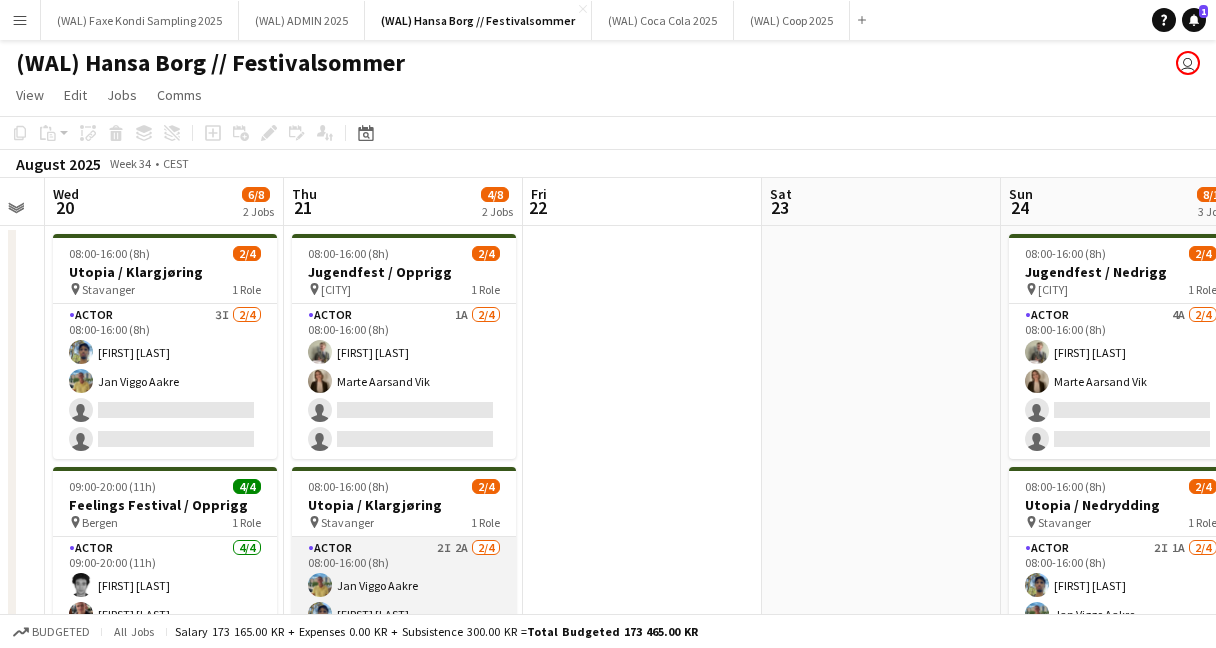 click on "Actor   2I   2A   2/4   08:00-16:00 (8h)
[FIRST] [LAST] [FIRST] [LAST]
single-neutral-actions
single-neutral-actions" at bounding box center (404, 614) 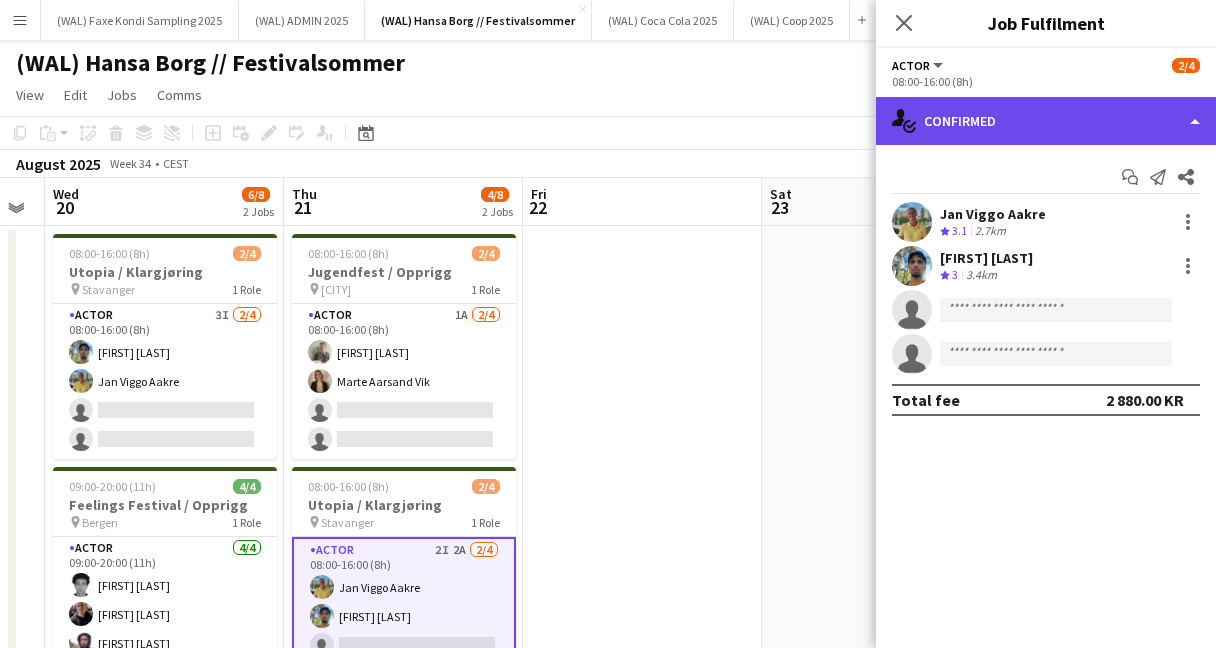 click on "single-neutral-actions-check-2
Confirmed" 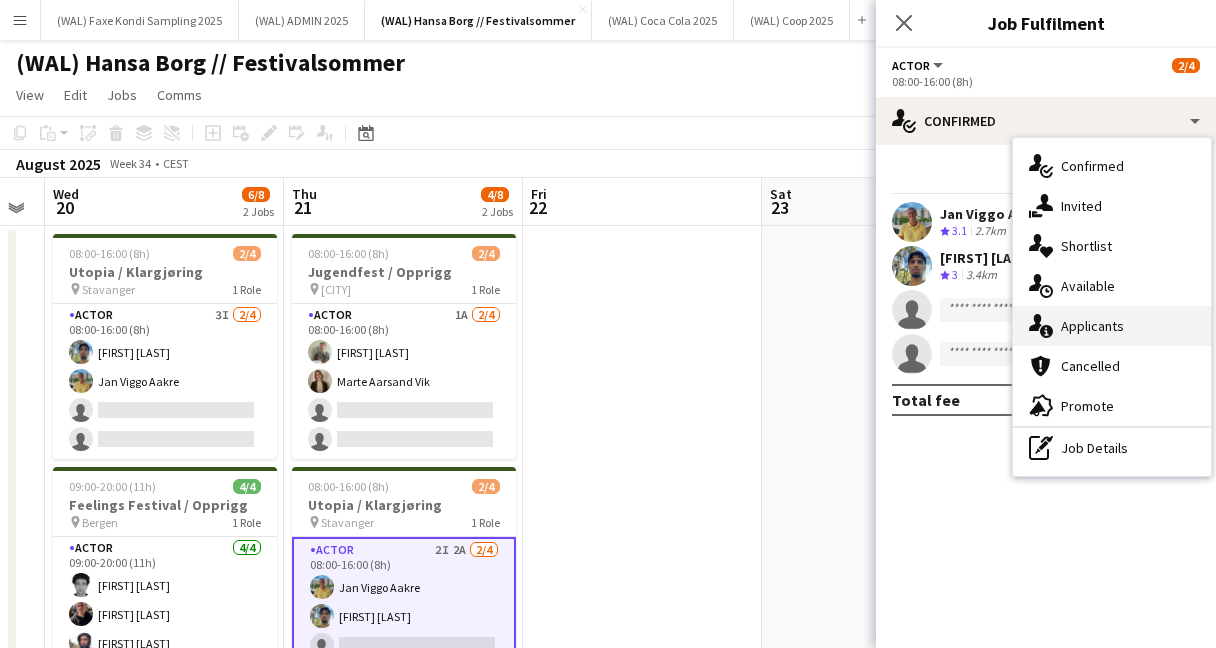 click on "single-neutral-actions-information
Applicants" at bounding box center (1112, 326) 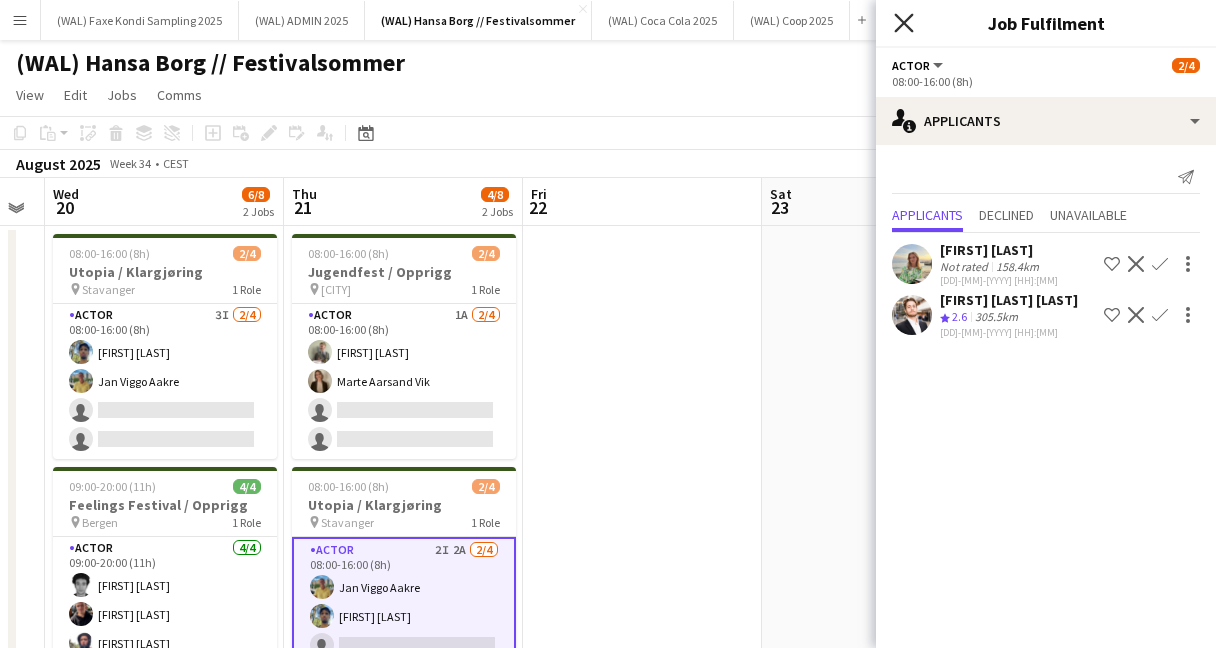 click on "Close pop-in" 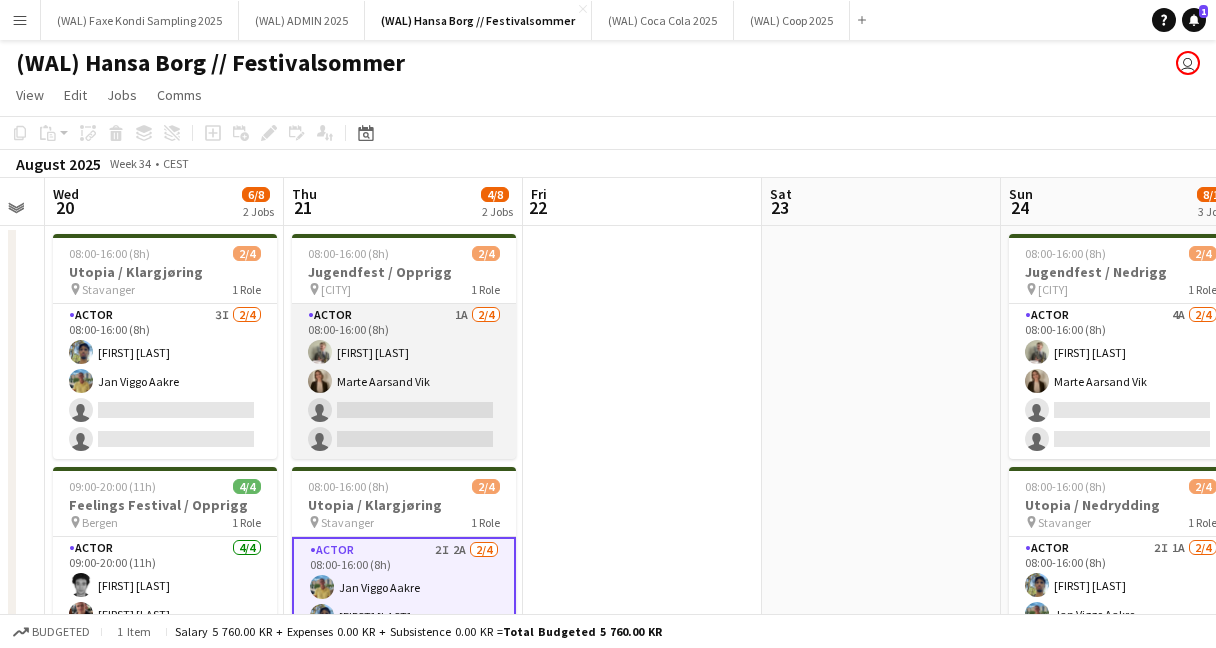 click on "Actor   1A   2/4   08:00-16:00 (8h)
[FIRST] [LAST] [FIRST] [LAST]
single-neutral-actions
single-neutral-actions" at bounding box center (404, 381) 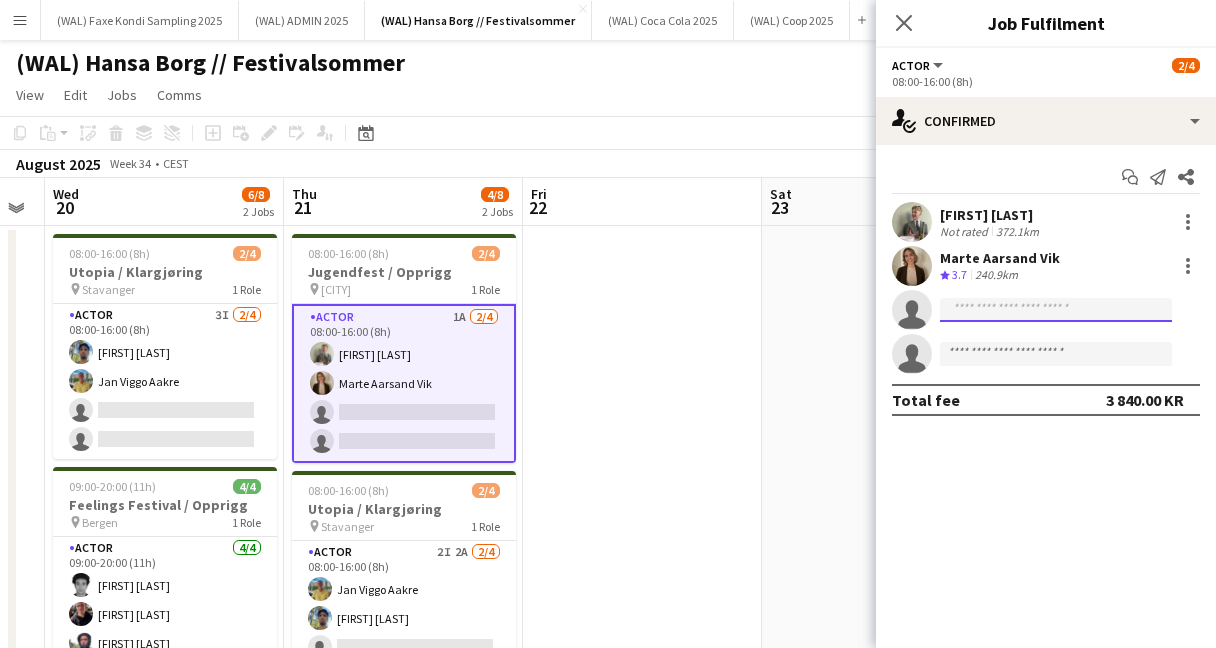 click 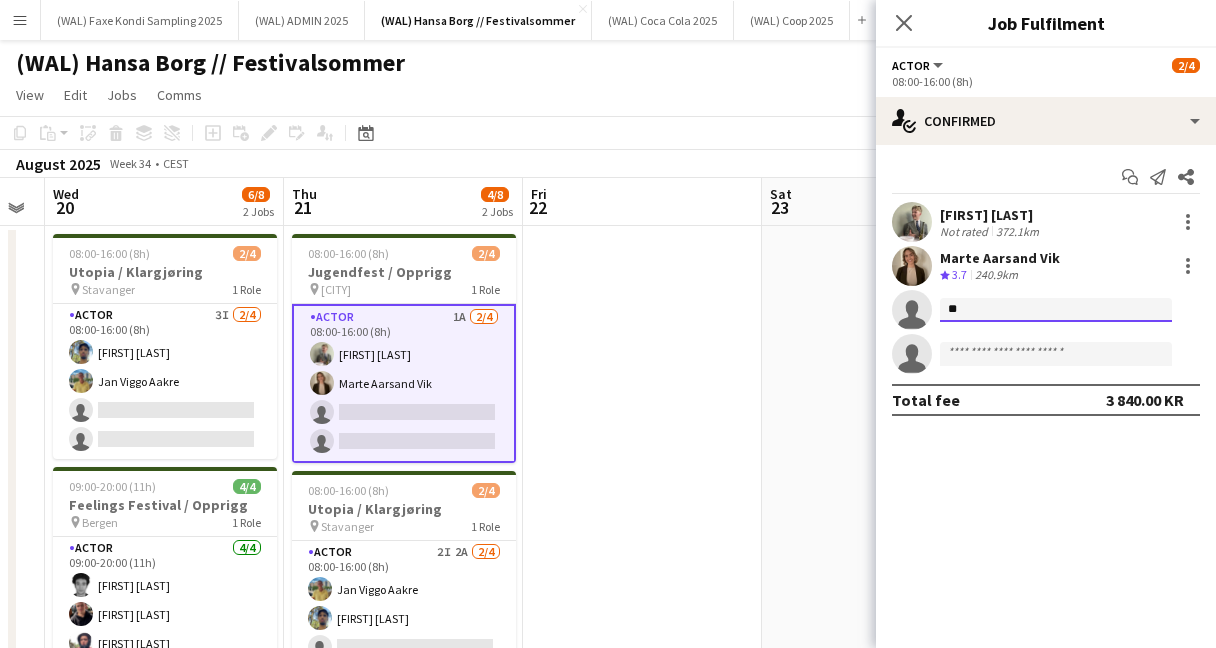 type on "*" 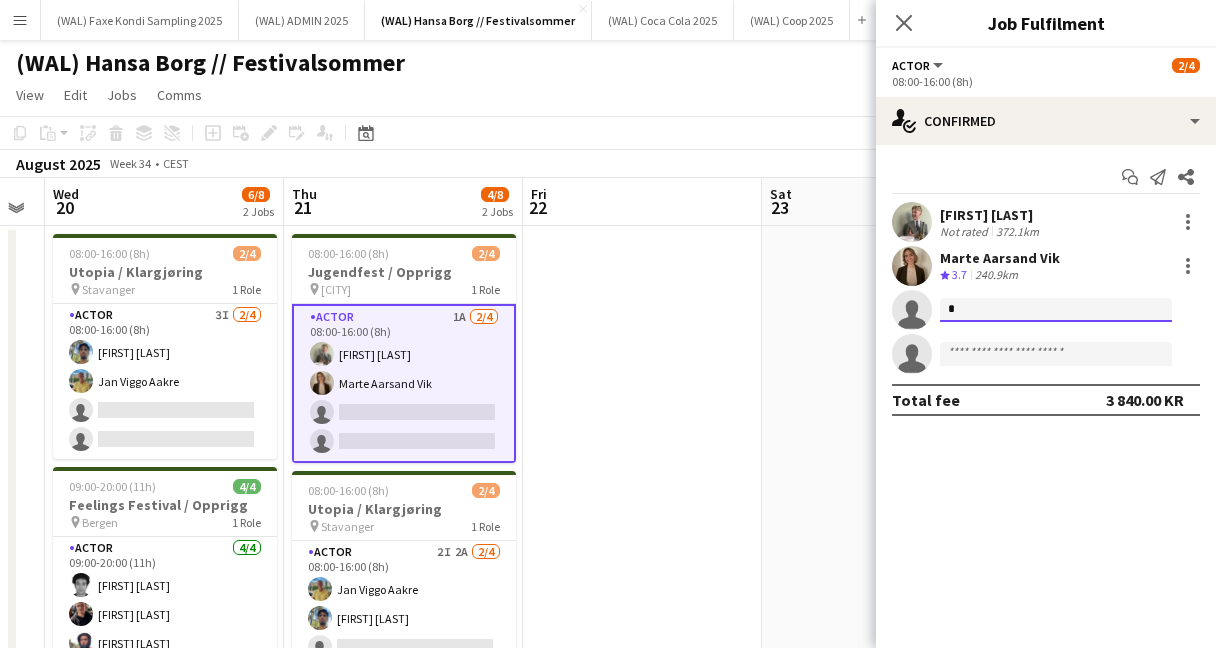type 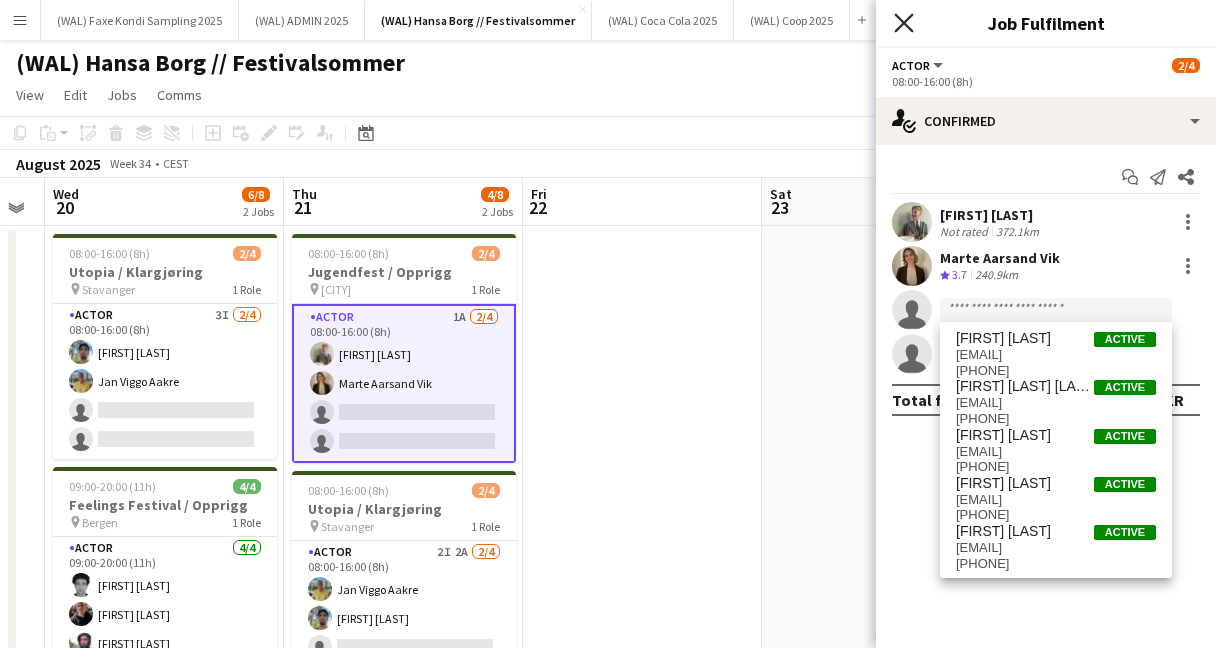 click on "Close pop-in" 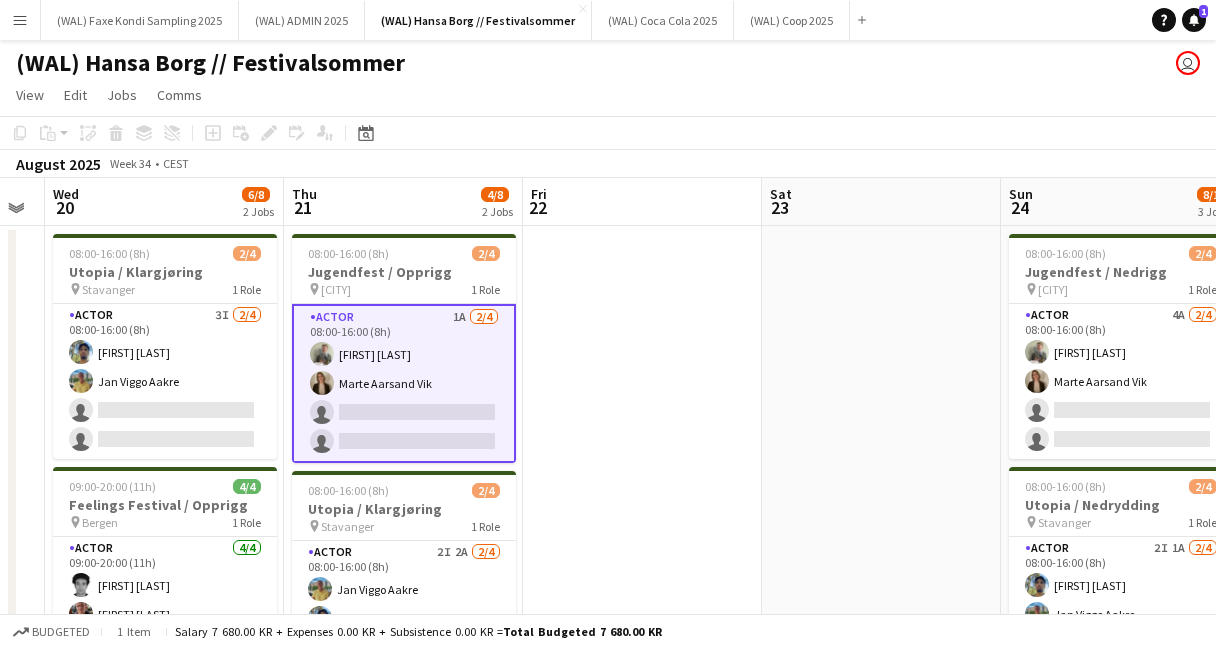 click on "Copy
Paste
Paste
Command
V Paste with crew
Command
Shift
V
Paste linked Job
Delete
Group
Ungroup
Add job
Add linked Job
Edit
Edit linked Job
Applicants
Date picker
AUG 2025 AUG 2025 Monday M Tuesday T Wednesday W Thursday T Friday F Saturday S Sunday S  AUG   1   2   3   4   5   6   7   8   9   10   11   12   13   14   15   16   17   18   19   20   21   22   23   24   25" 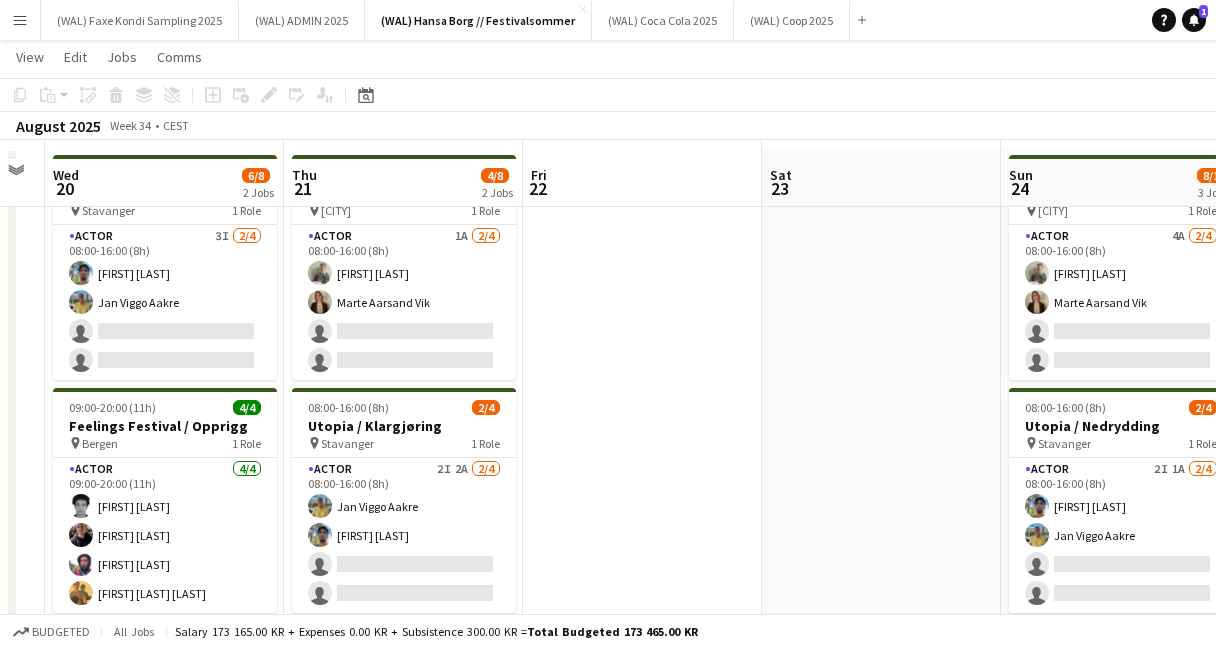 scroll, scrollTop: 96, scrollLeft: 0, axis: vertical 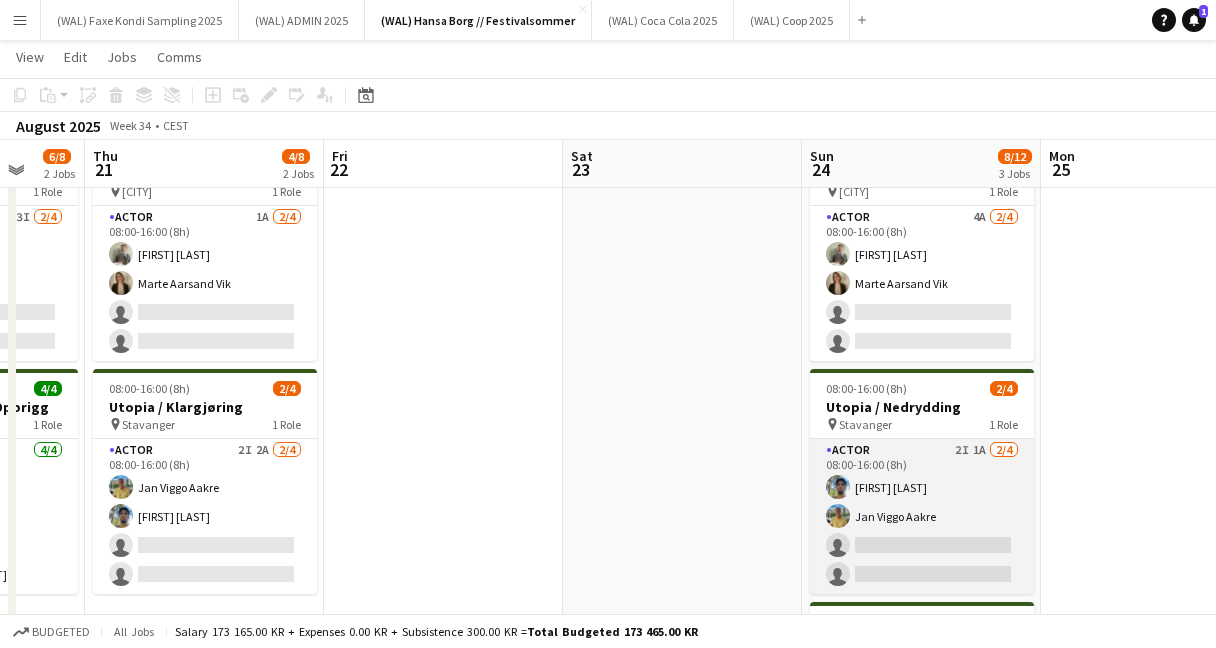 click on "Actor   2I   1A   2/4   08:00-16:00 (8h)
[FIRST] [LAST] [FIRST] [LAST]
single-neutral-actions
single-neutral-actions" at bounding box center [922, 516] 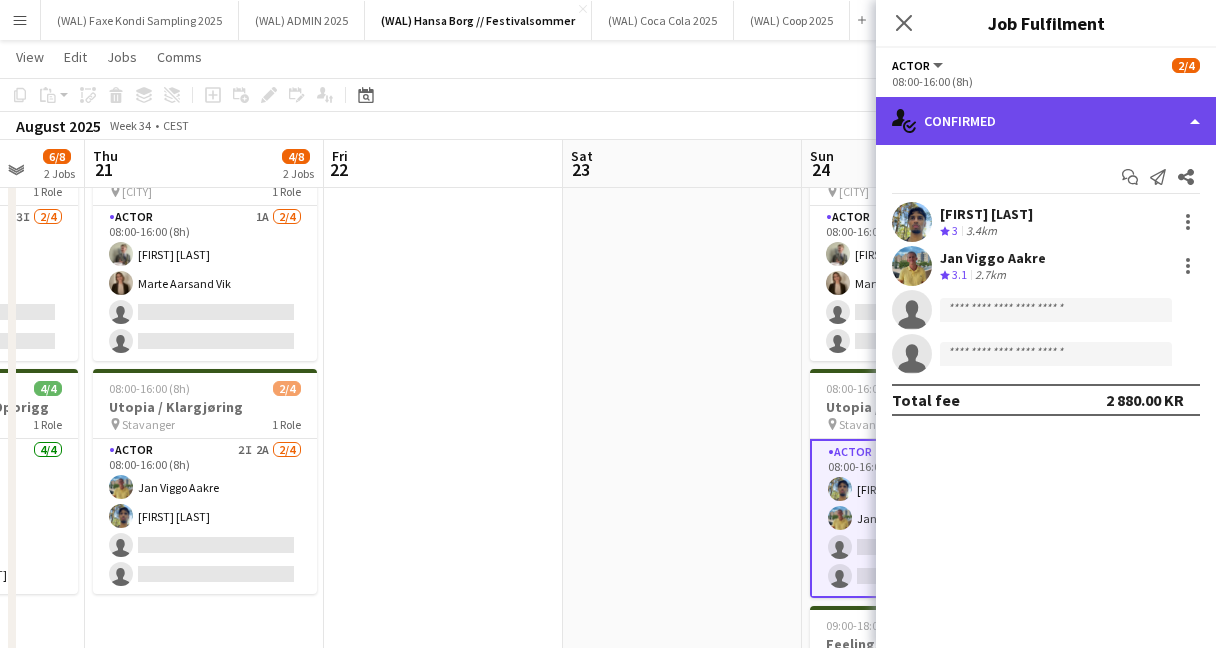 click on "single-neutral-actions-check-2
Confirmed" 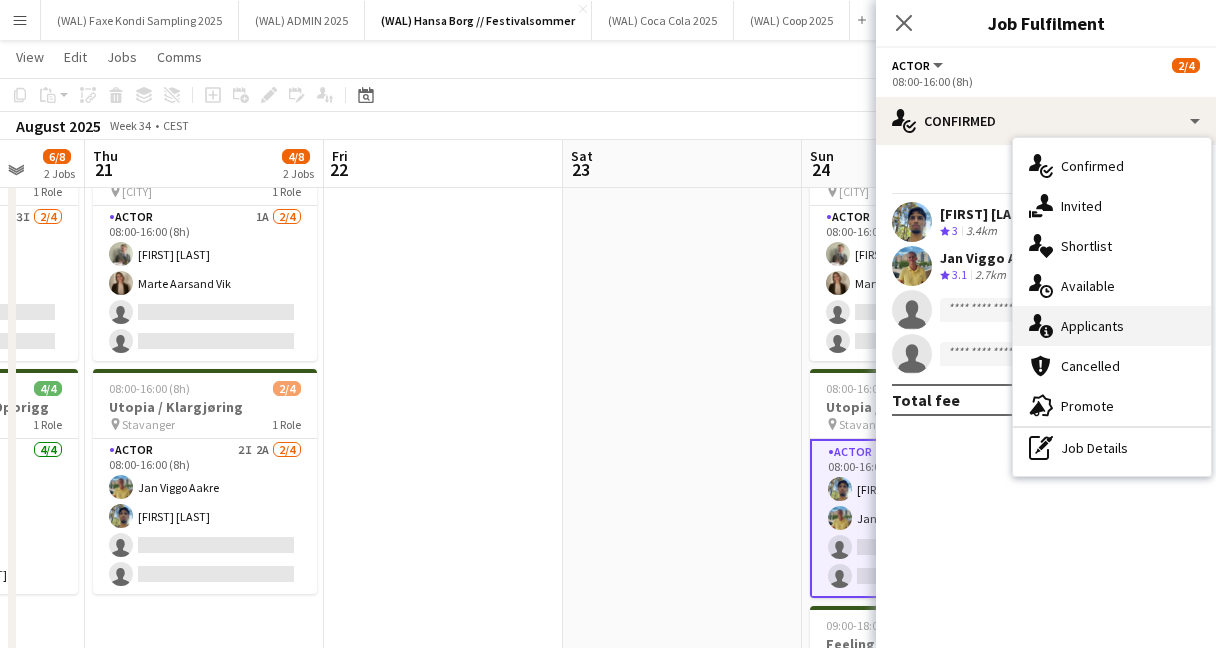click on "single-neutral-actions-information" 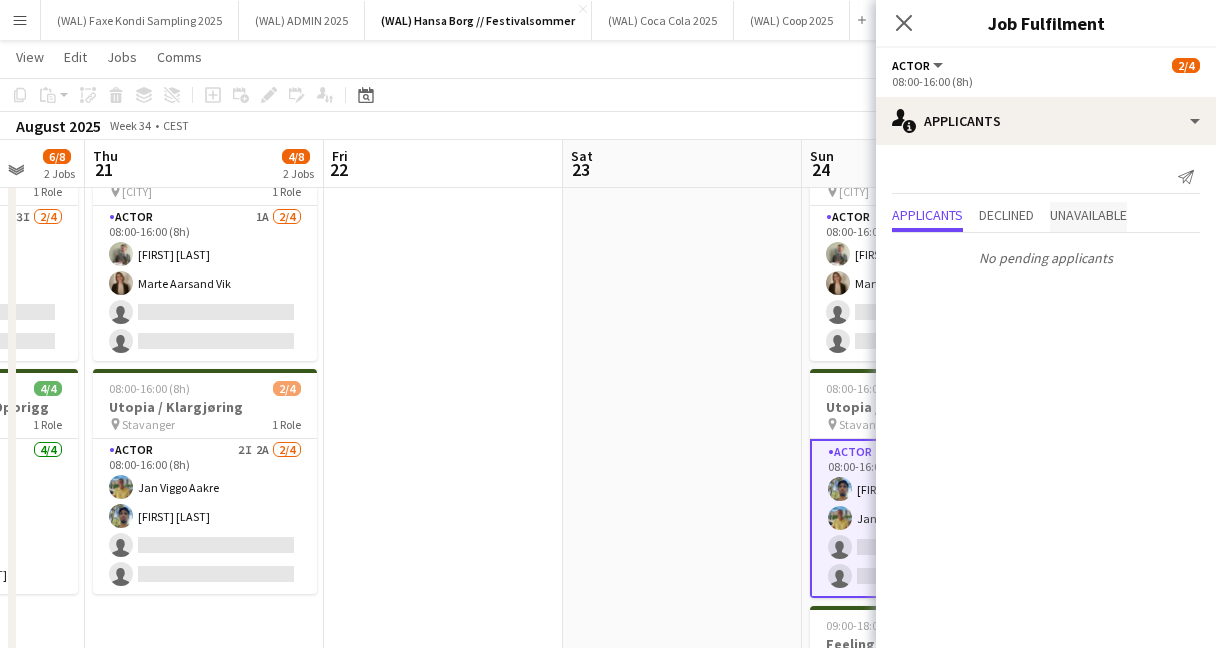 click on "Unavailable" at bounding box center (1088, 215) 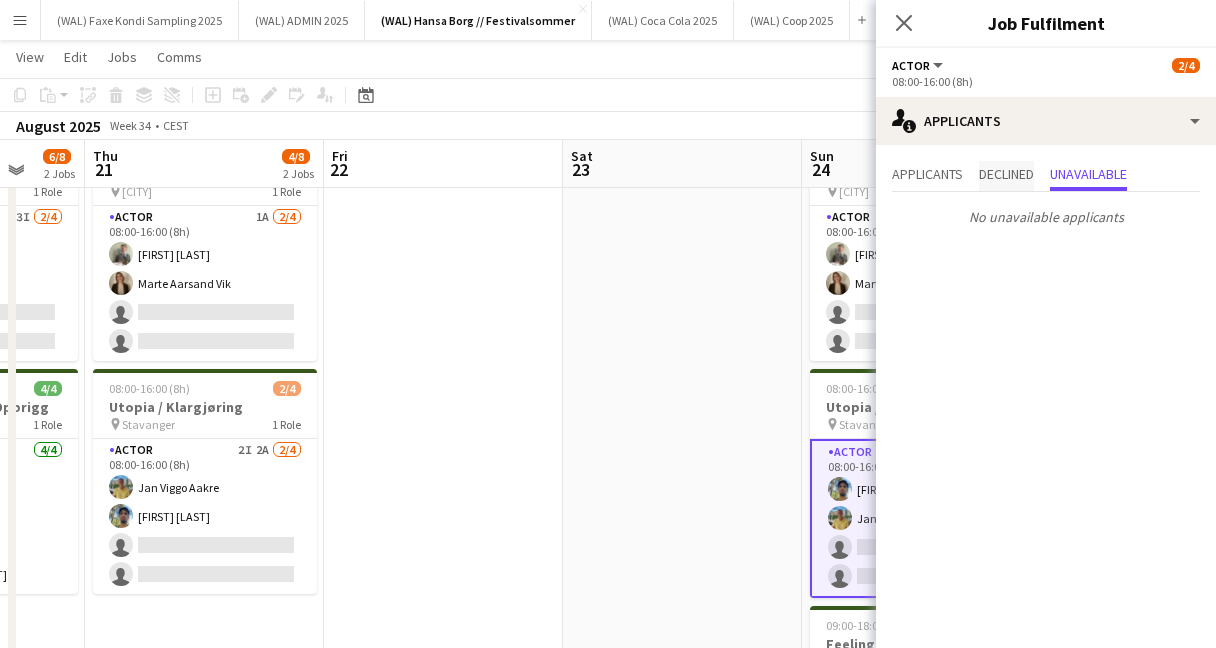 click on "Declined" at bounding box center [1006, 174] 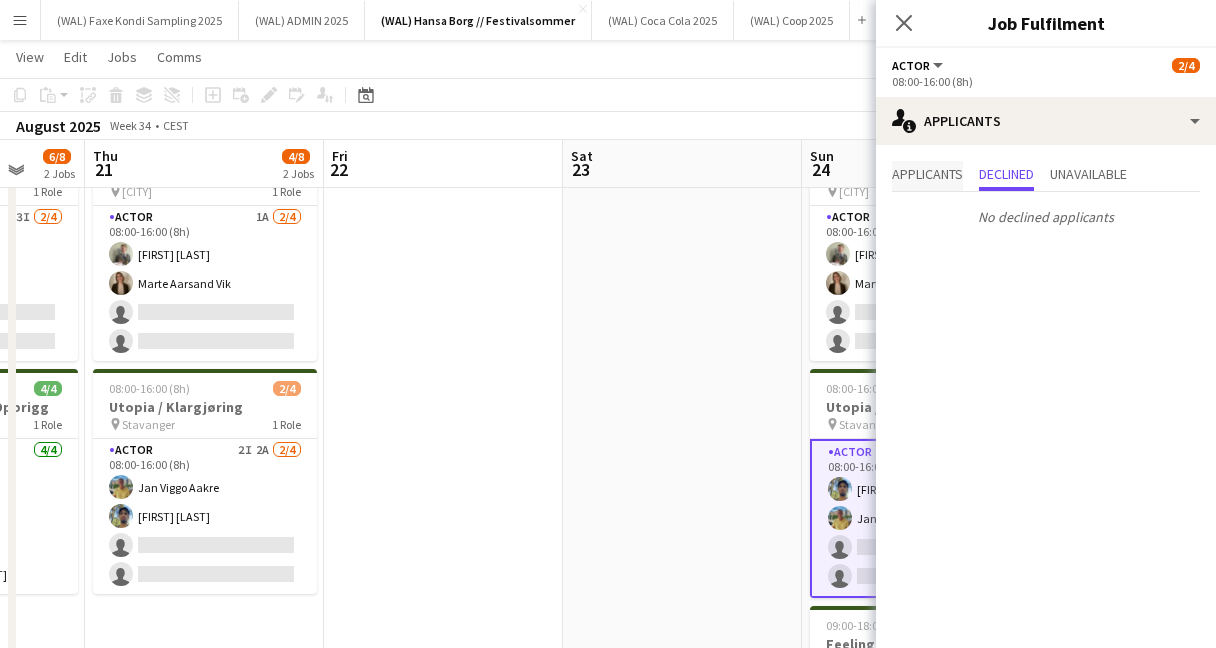 click on "Applicants" at bounding box center (927, 174) 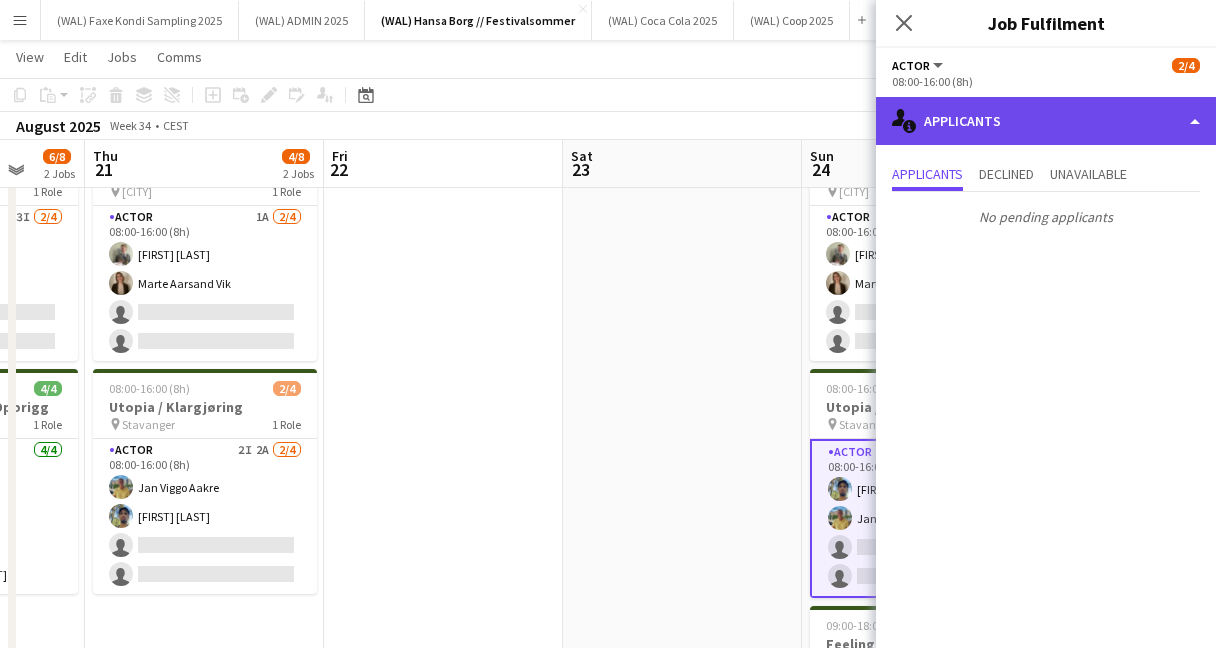 click on "single-neutral-actions-information
Applicants" 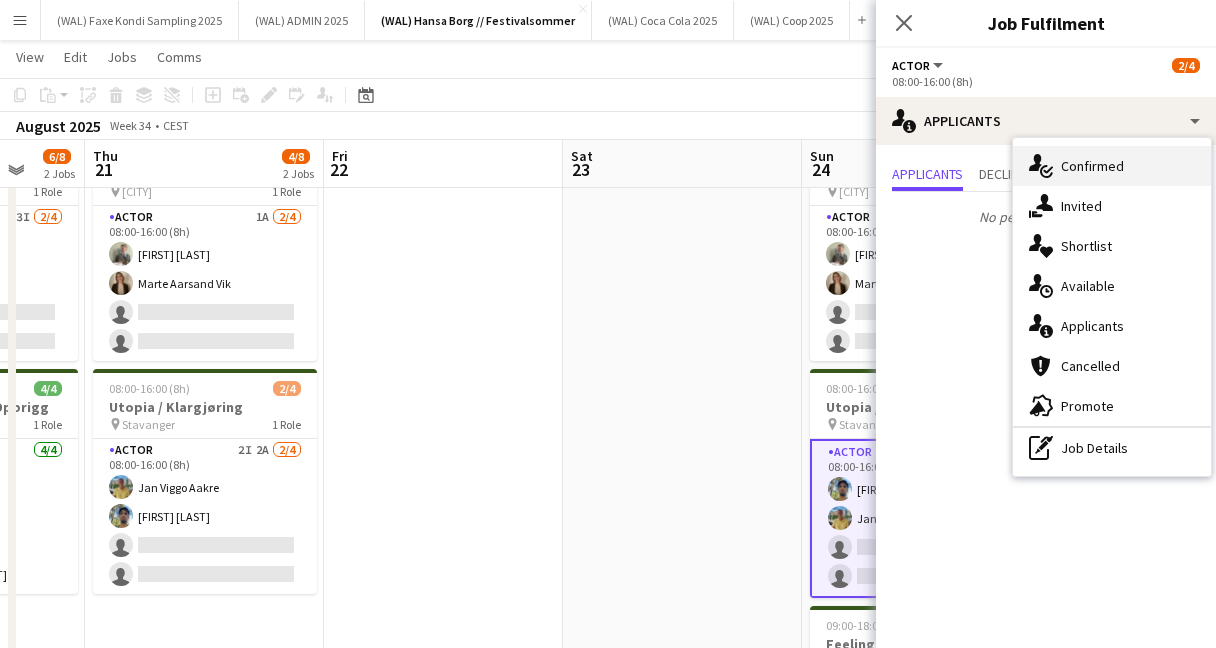 click 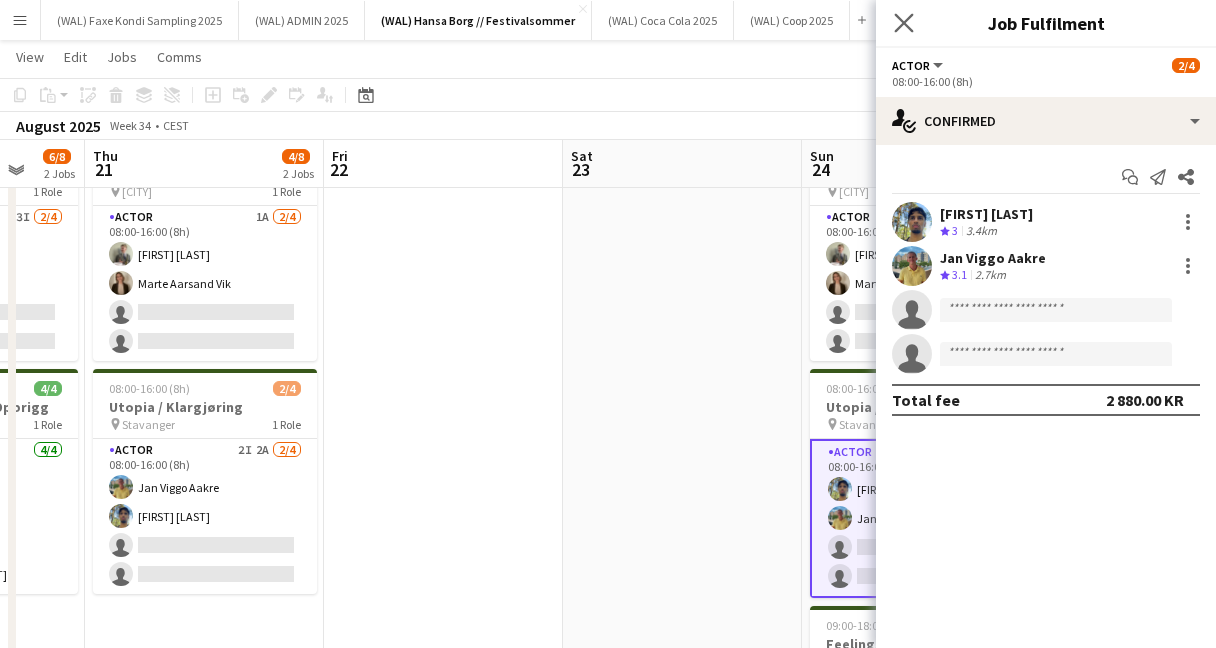 click on "Close pop-in" 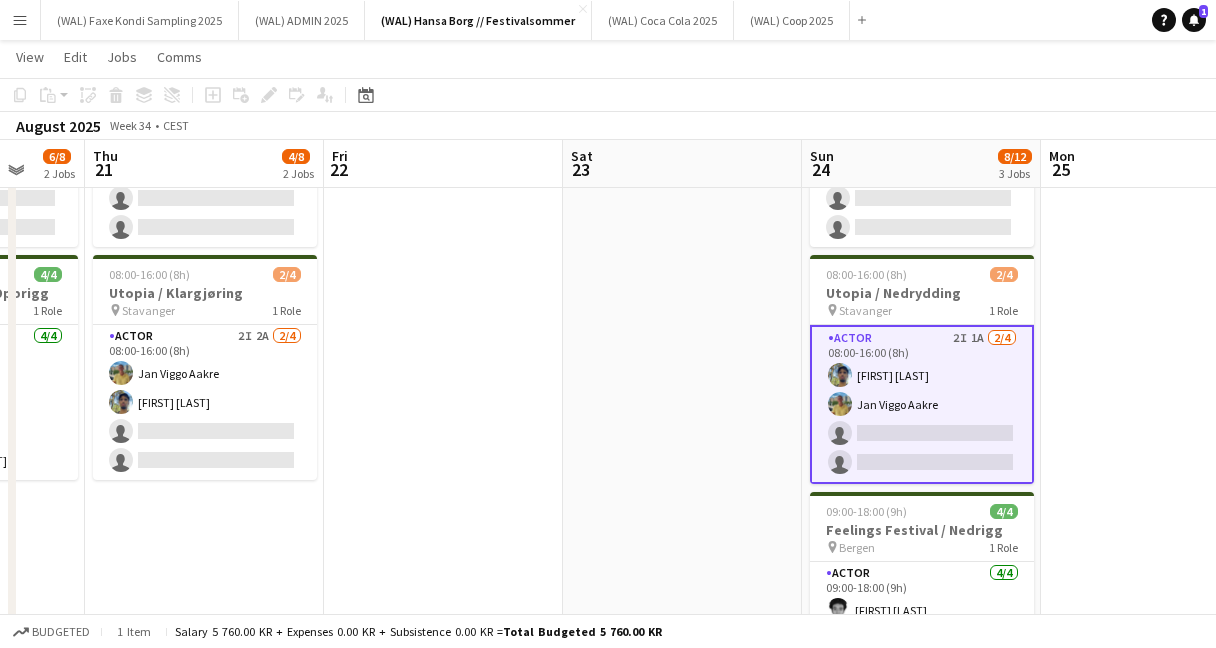 click at bounding box center [682, 395] 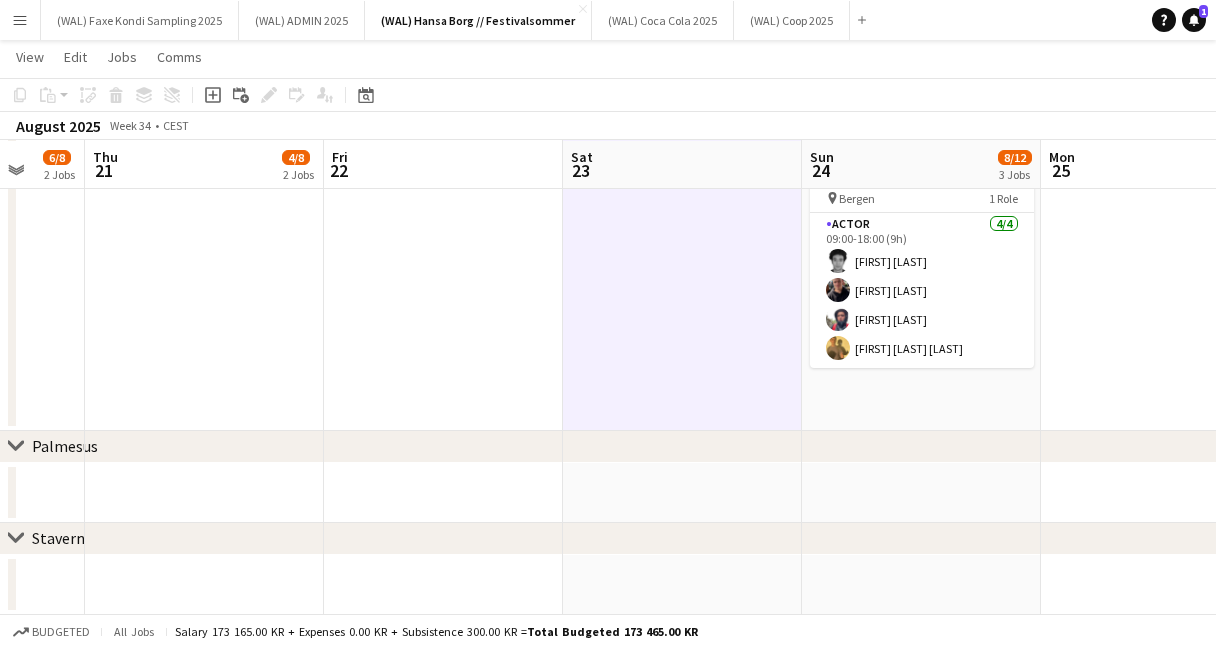 scroll, scrollTop: 0, scrollLeft: 0, axis: both 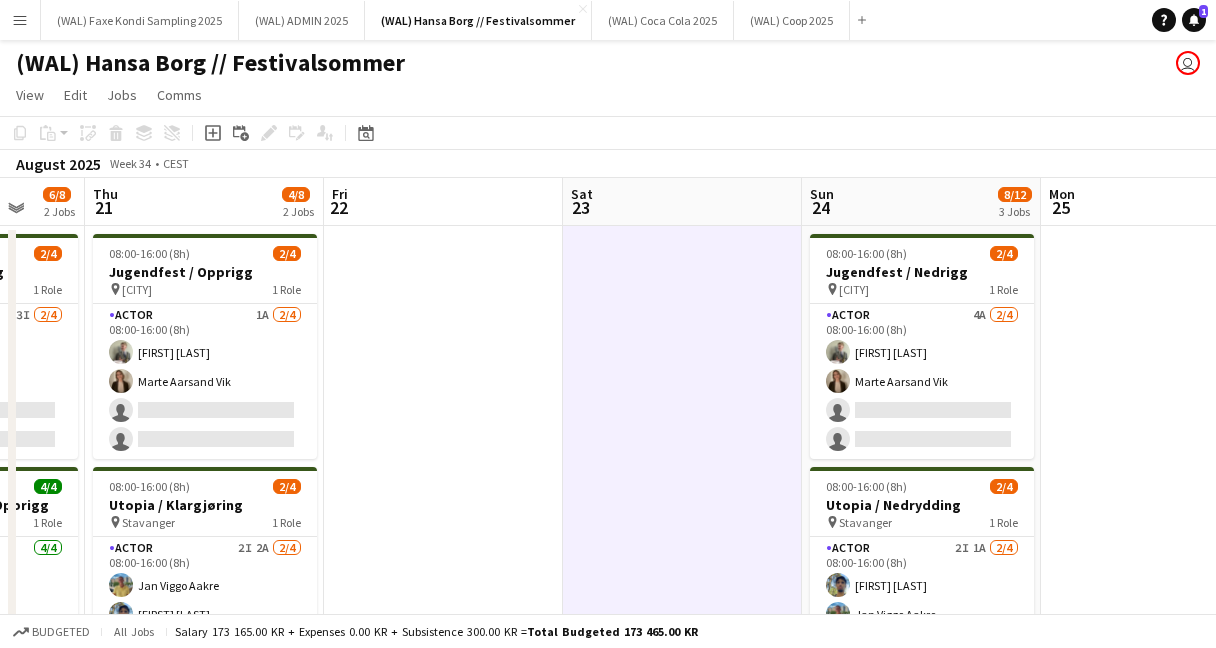 click on "View  Day view expanded Day view collapsed Month view Date picker Jump to today Expand Linked Jobs Collapse Linked Jobs  Edit  Copy
Command
C  Paste  Without Crew
Command
V With Crew
Command
Shift
V Paste as linked job  Group  Group Ungroup  Jobs  New Job Edit Job Delete Job New Linked Job Edit Linked Jobs Job fulfilment Promote Role Copy Role URL  Comms  Notify confirmed crew Create chat" 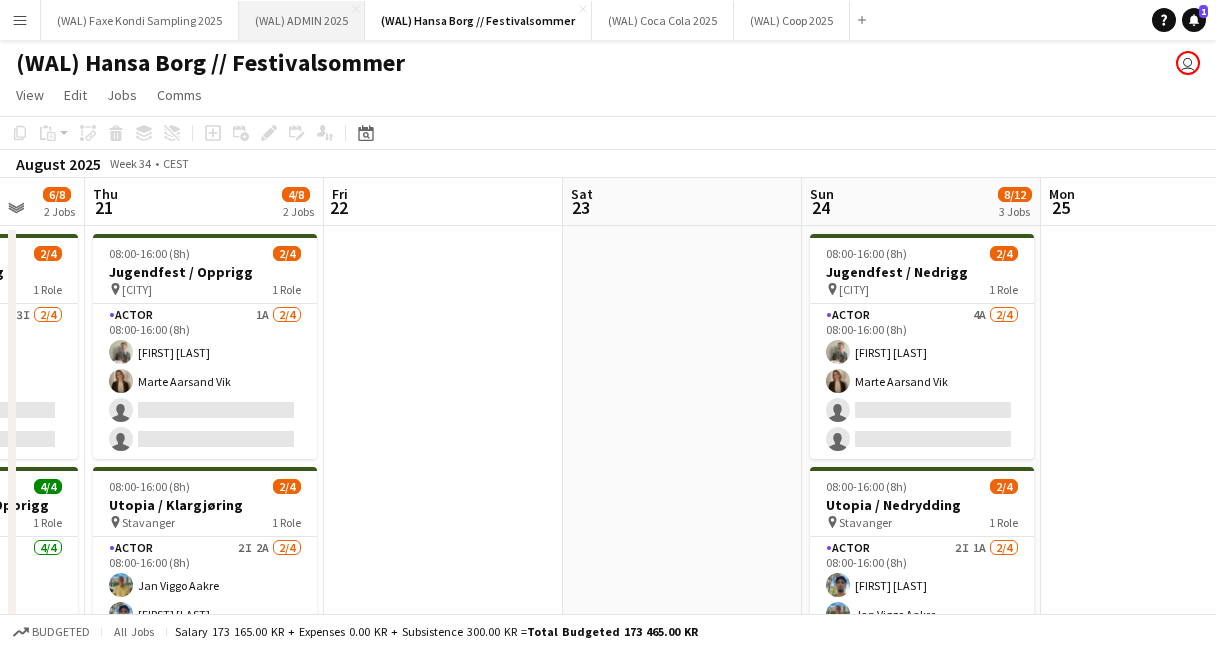 click on "(WAL) ADMIN 2025
Close" at bounding box center (302, 20) 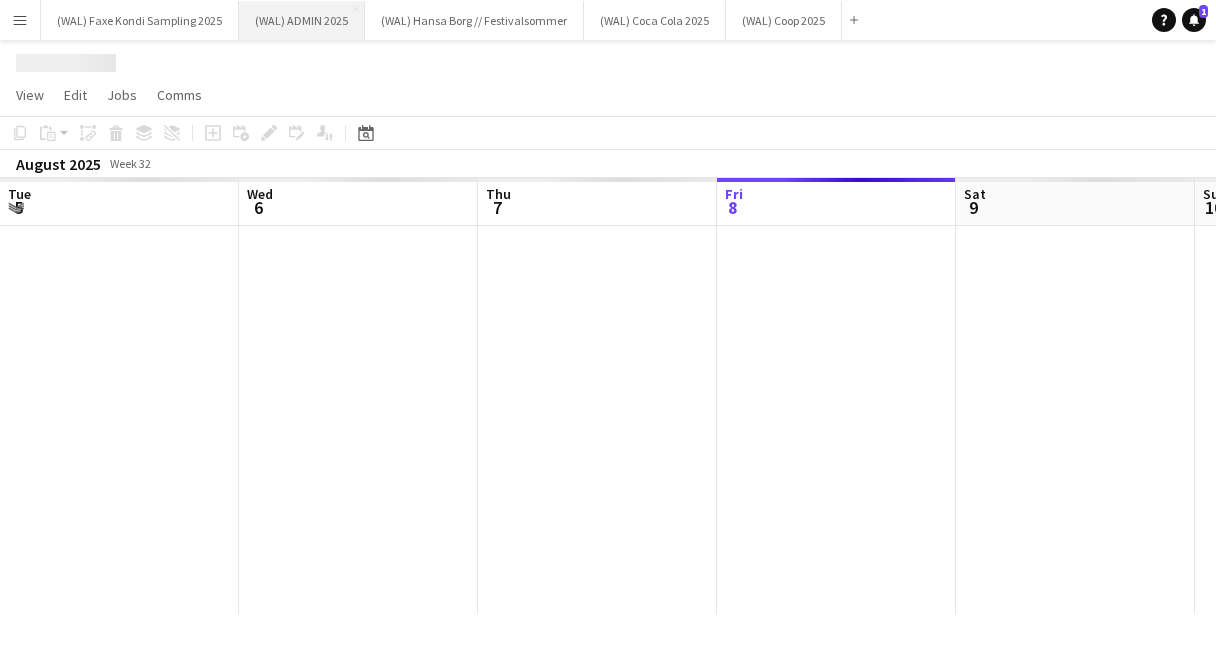 scroll, scrollTop: 0, scrollLeft: 478, axis: horizontal 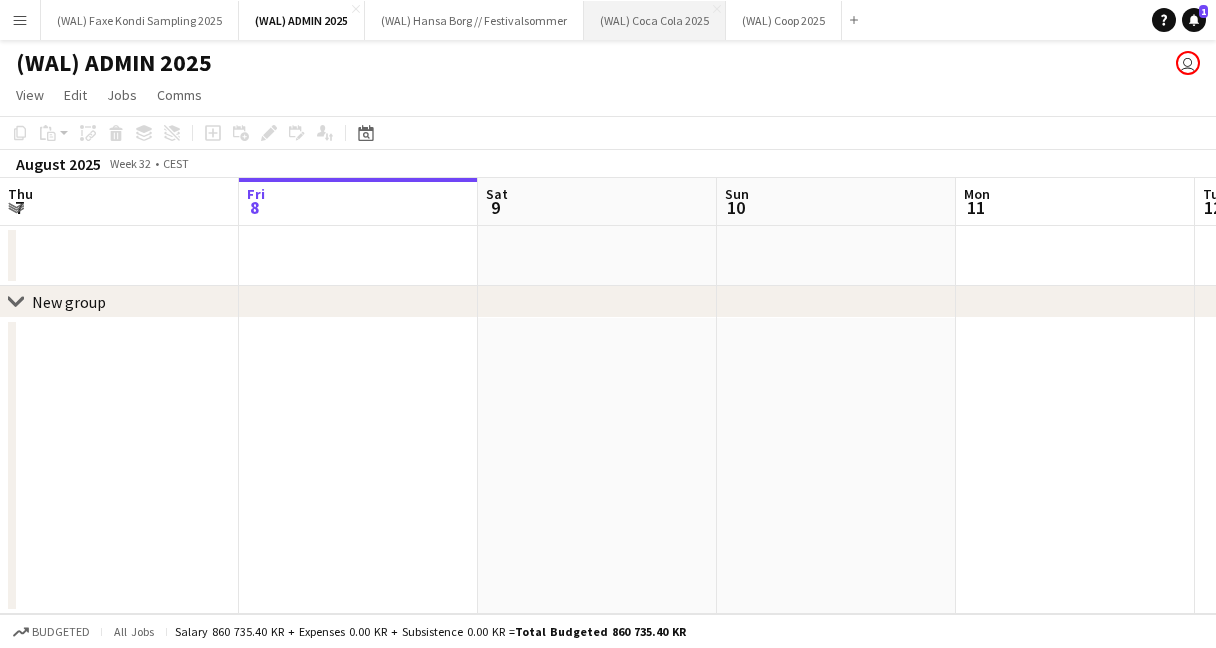 click on "(WAL) Coca Cola 2025
Close" at bounding box center (655, 20) 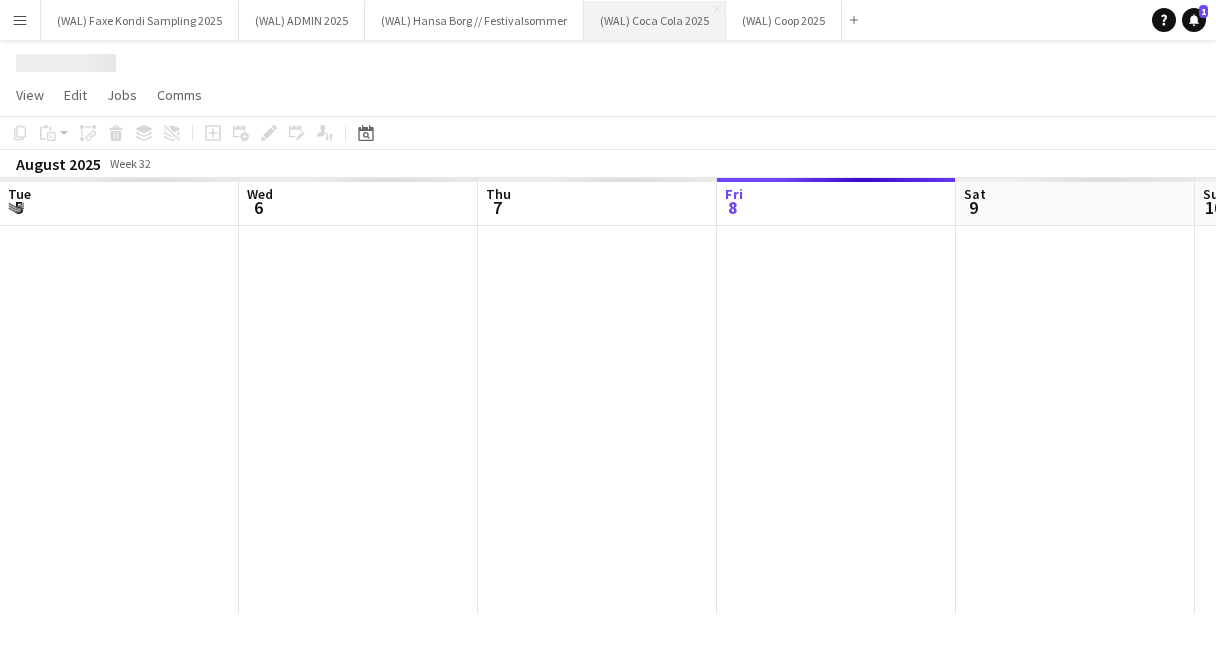 scroll, scrollTop: 0, scrollLeft: 478, axis: horizontal 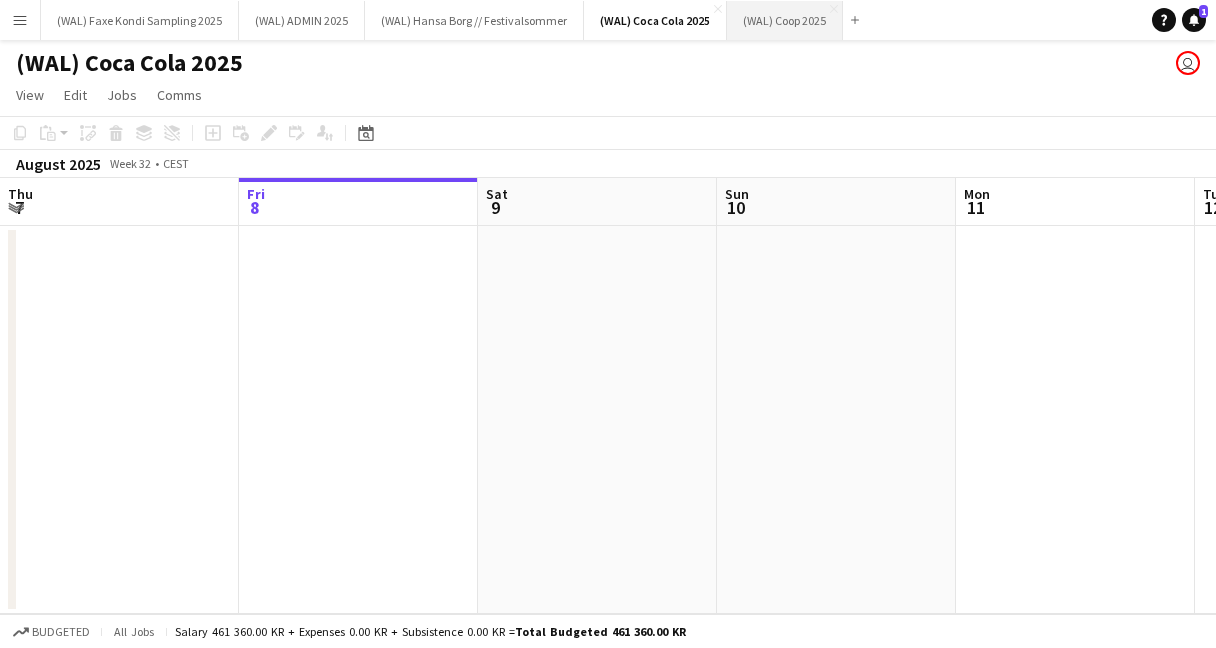 click on "(WAL) Coop 2025
Close" at bounding box center [785, 20] 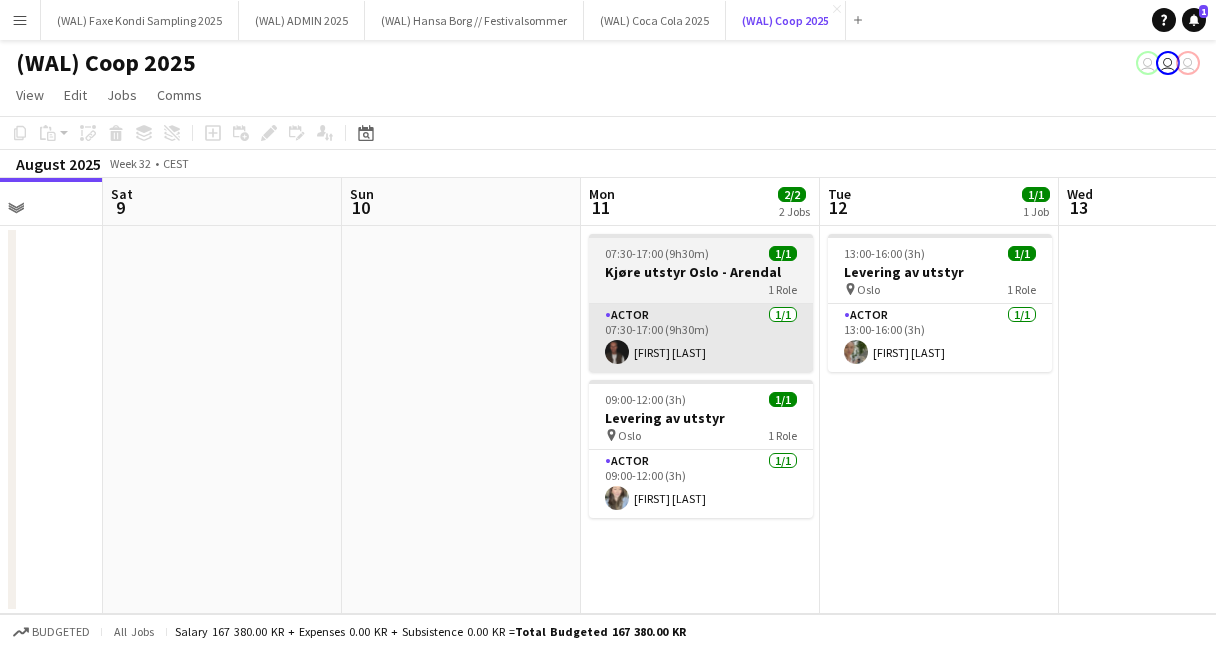 scroll, scrollTop: 0, scrollLeft: 613, axis: horizontal 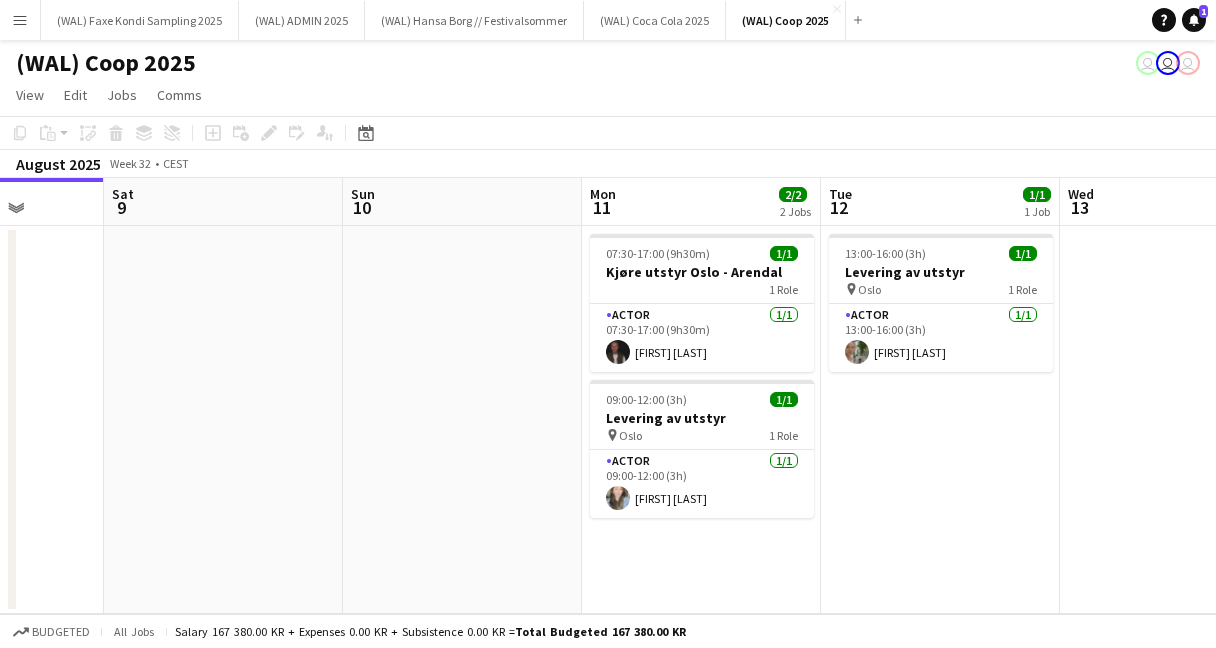 click on "Menu" at bounding box center [20, 20] 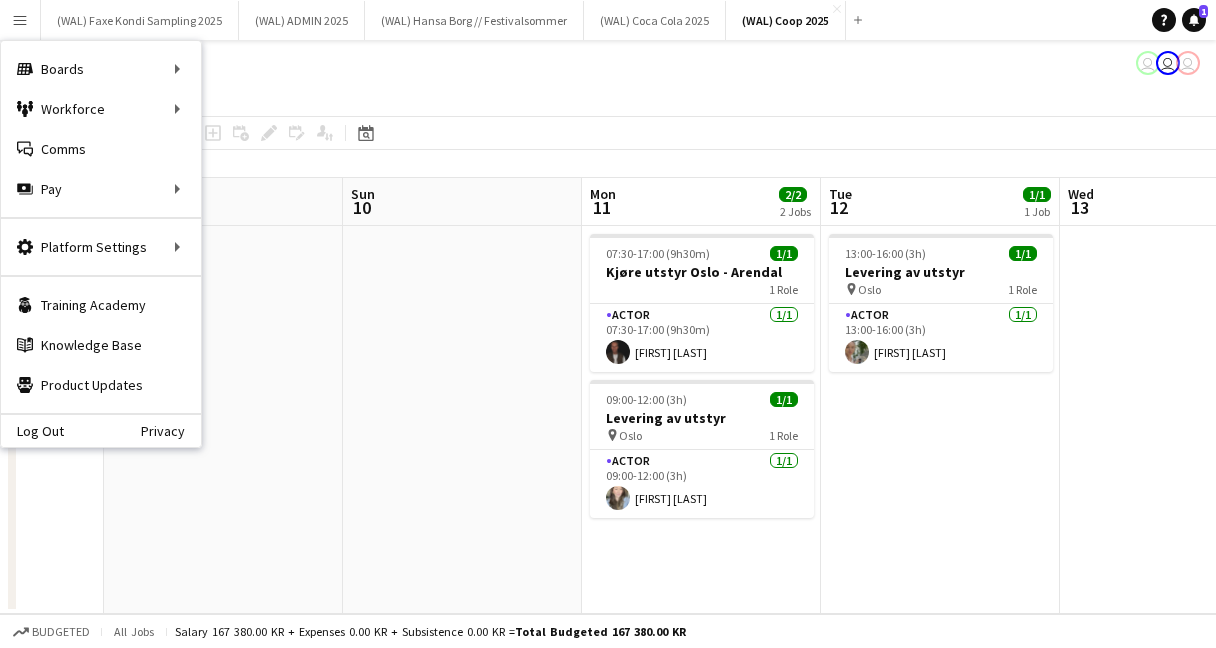 click on "View  Day view expanded Day view collapsed Month view Date picker Jump to today Expand Linked Jobs Collapse Linked Jobs  Edit  Copy
Command
C  Paste  Without Crew
Command
V With Crew
Command
Shift
V Paste as linked job  Group  Group Ungroup  Jobs  New Job Edit Job Delete Job New Linked Job Edit Linked Jobs Job fulfilment Promote Role Copy Role URL  Comms  Notify confirmed crew Create chat" 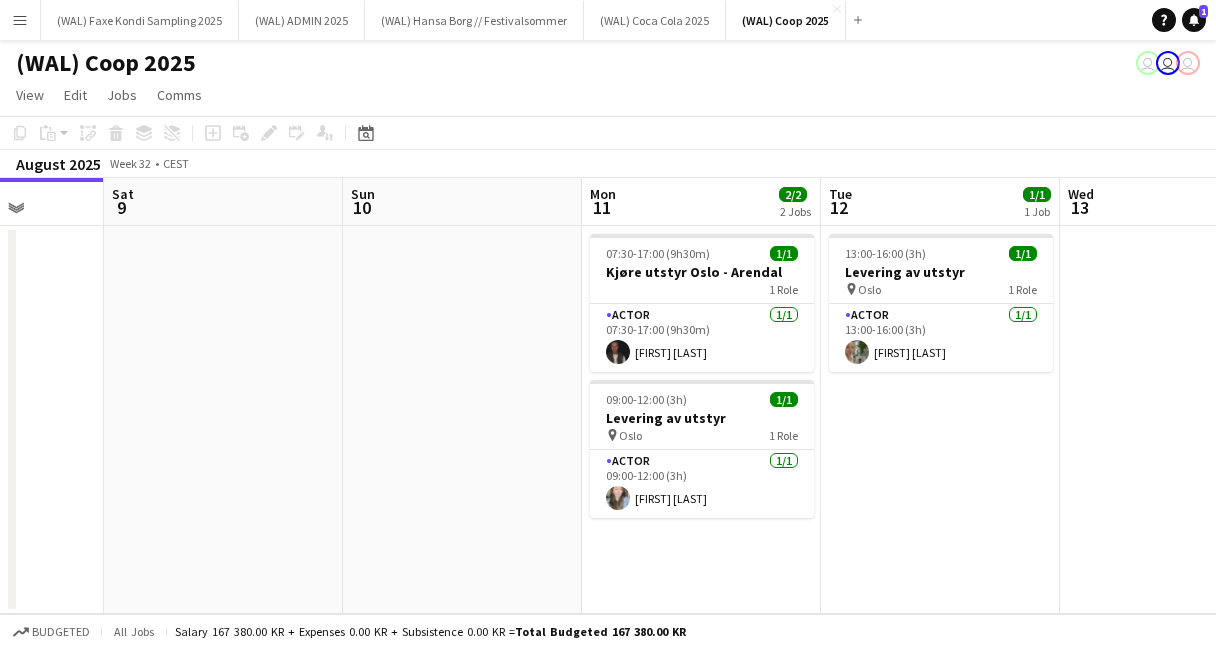click on "Menu" at bounding box center [20, 20] 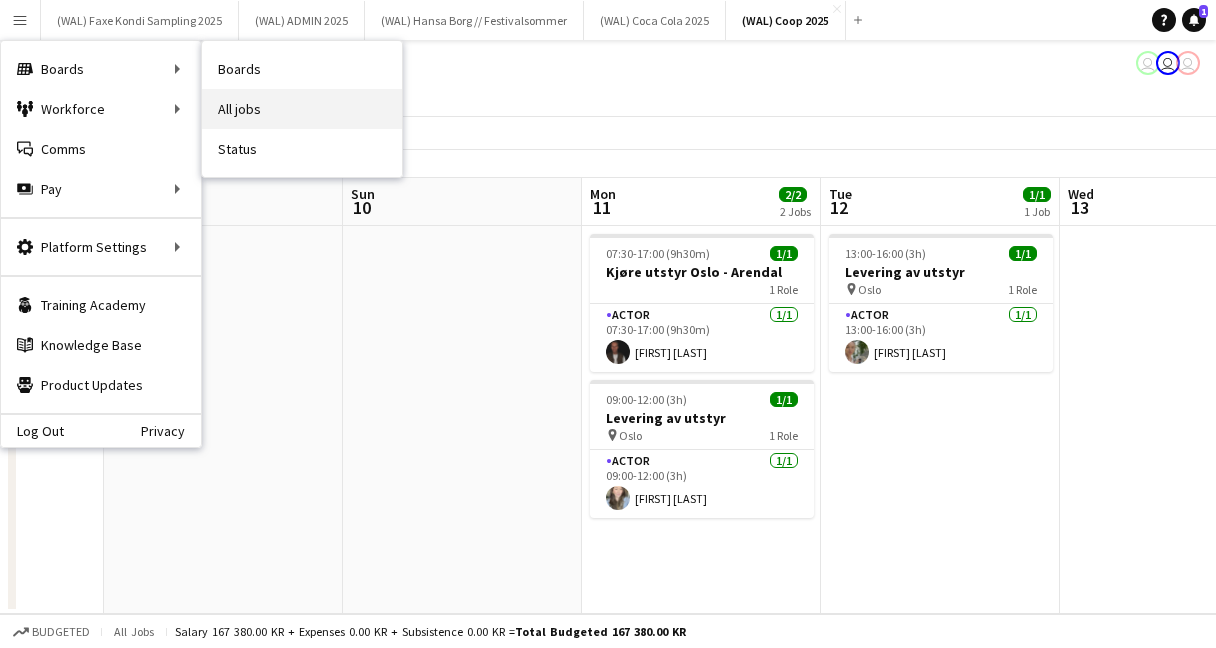 click on "All jobs" at bounding box center [302, 109] 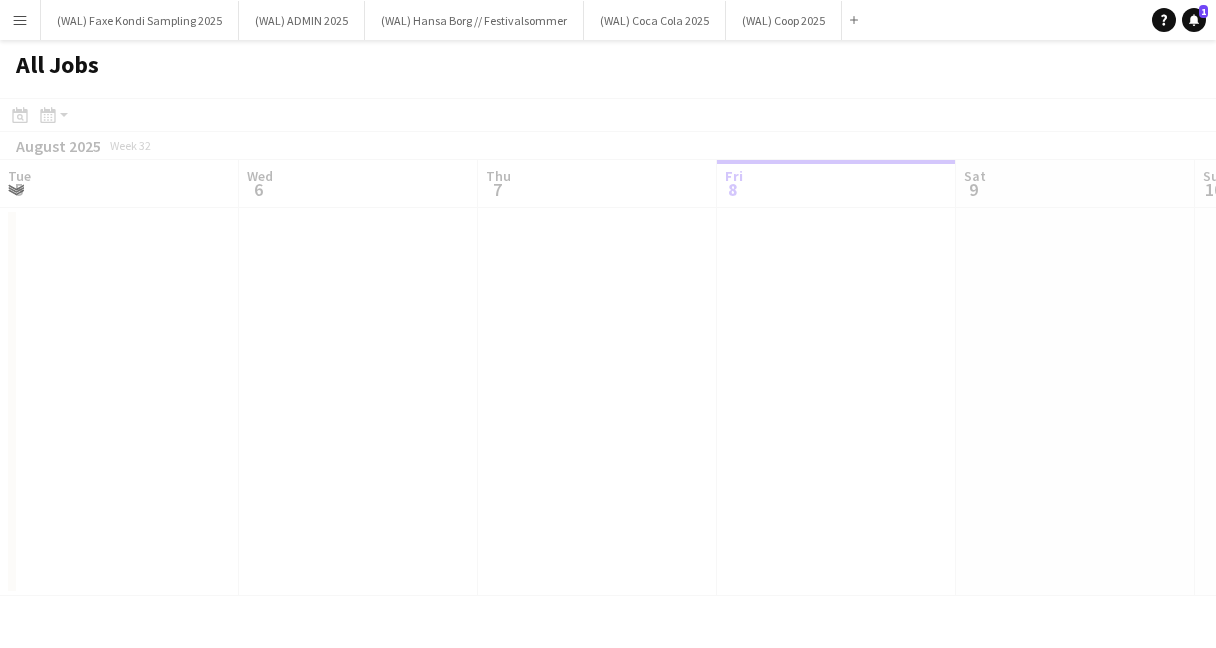 scroll, scrollTop: 0, scrollLeft: 478, axis: horizontal 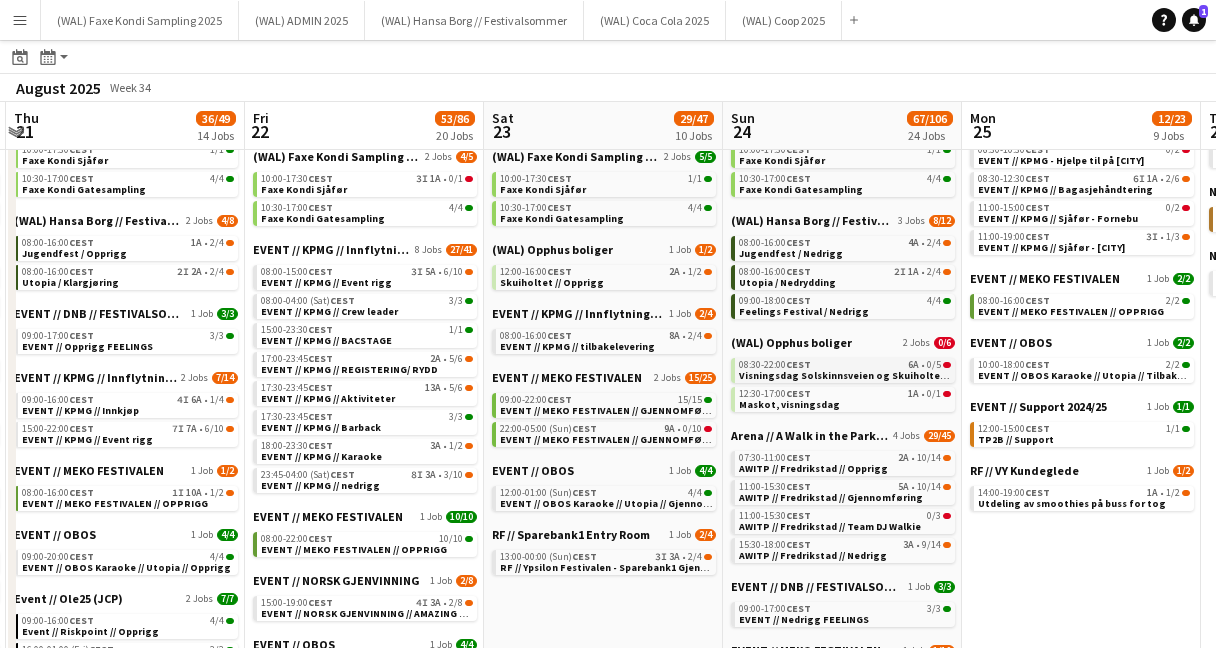 click on "08:30-22:00    CEST   6A   •   0/5" at bounding box center [845, 365] 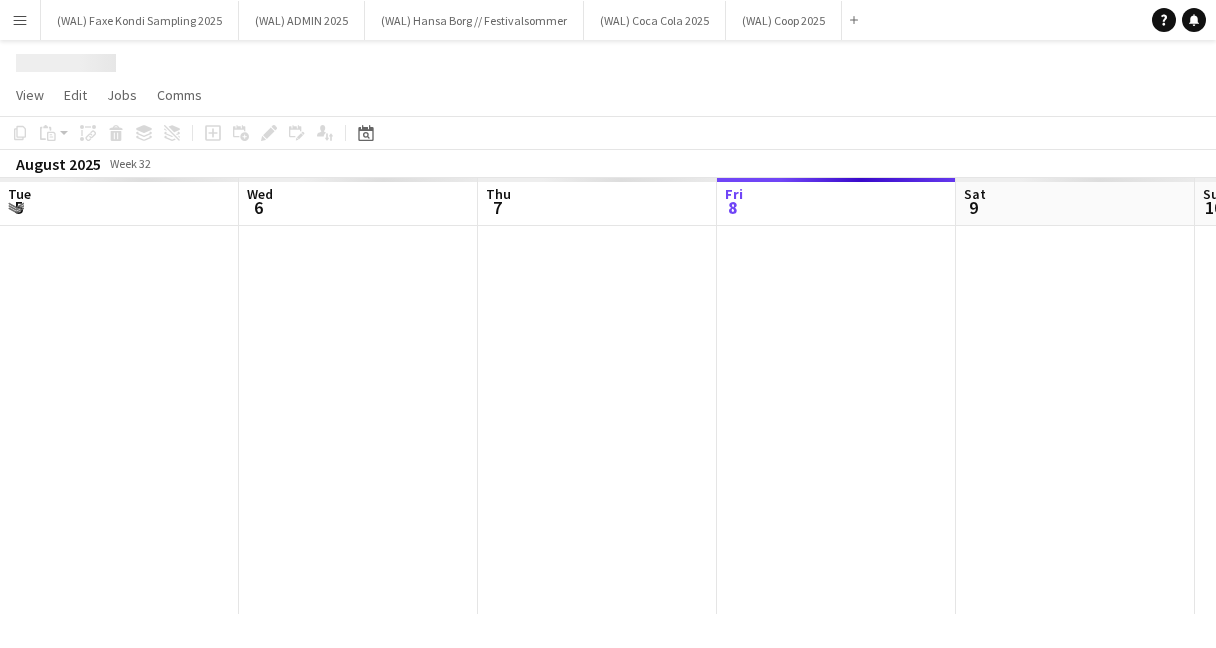 scroll, scrollTop: 0, scrollLeft: 0, axis: both 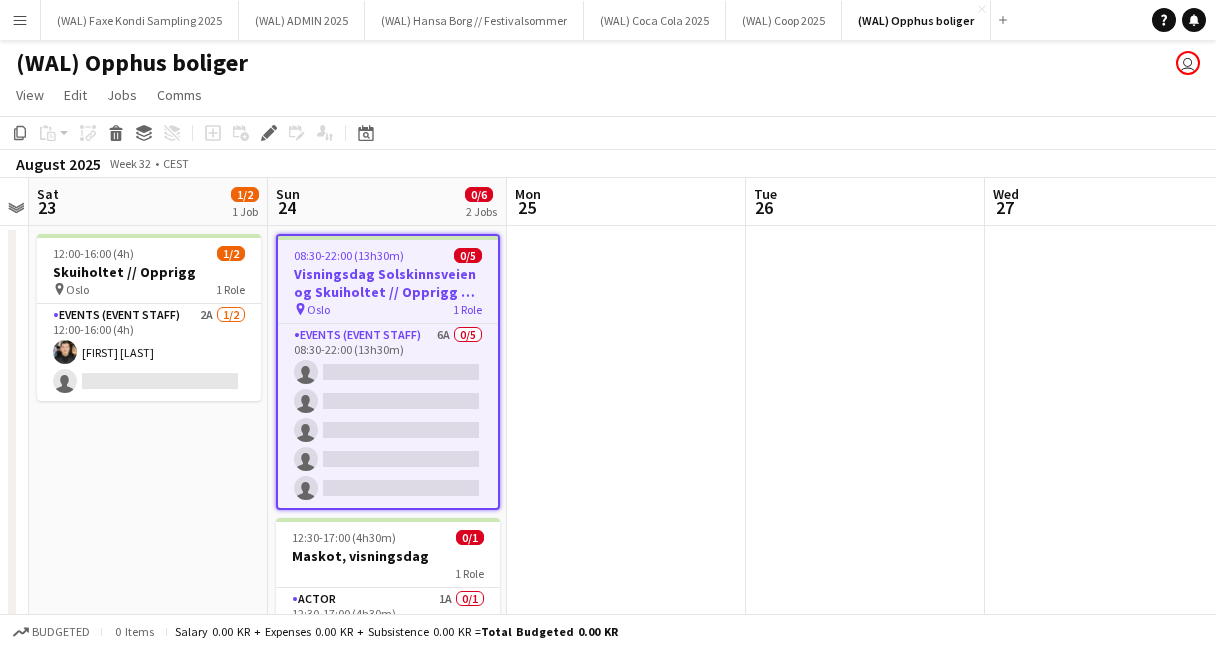 click on "Copy
Paste
Paste
Command
V Paste with crew
Command
Shift
V
Paste linked Job
Delete
Group
Ungroup
Add job
Add linked Job
Edit
Edit linked Job
Applicants
Date picker
AUG 2025 AUG 2025 Monday M Tuesday T Wednesday W Thursday T Friday F Saturday S Sunday S  AUG   1   2   3   4   5   6   7   8   9   10   11   12   13   14   15   16   17   18   19   20   21   22   23   24   25" 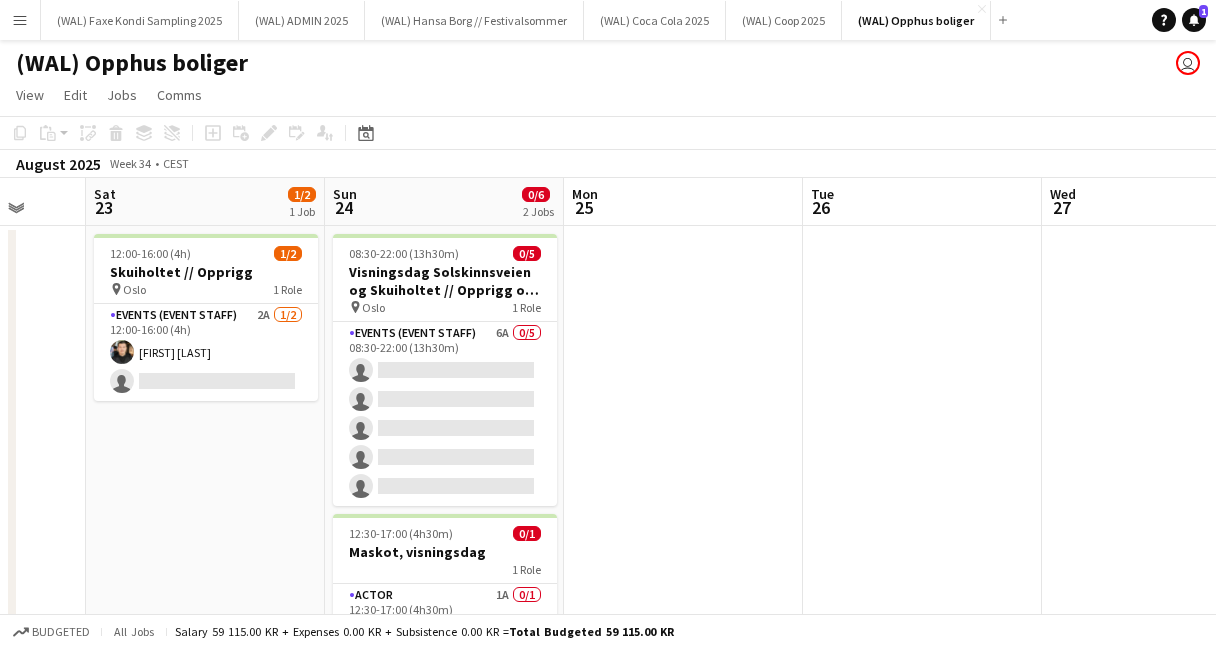 scroll, scrollTop: 0, scrollLeft: 628, axis: horizontal 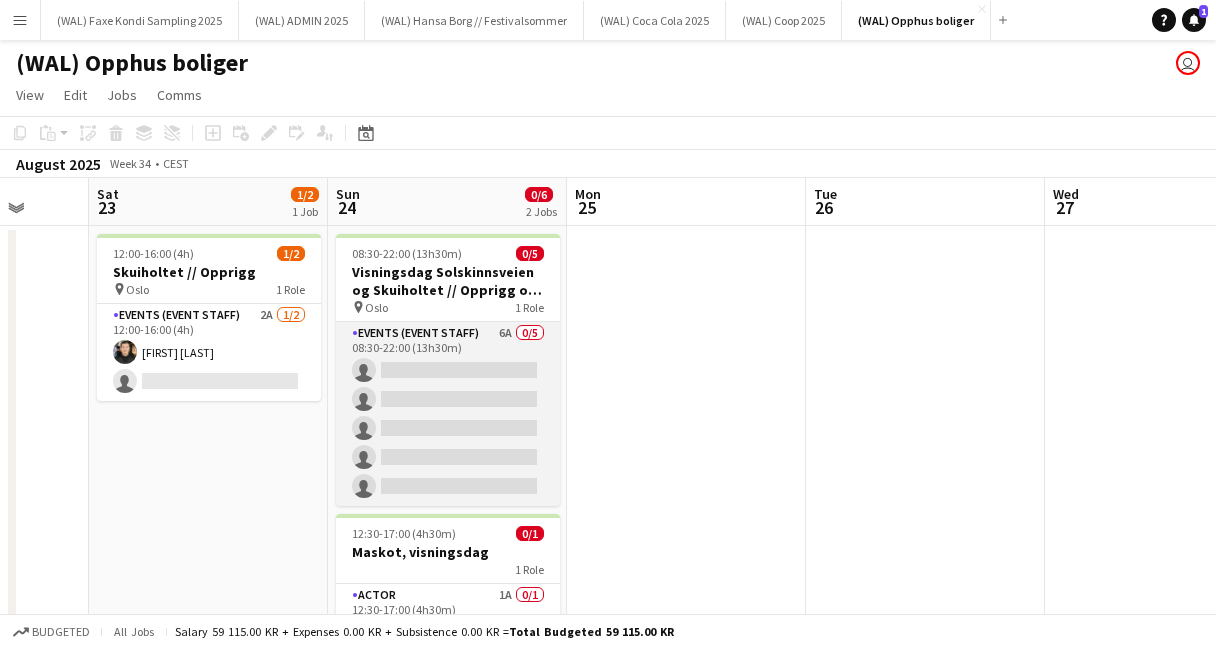 click on "Events (Event Staff)   6A   0/5   08:30-22:00 (13h30m)
single-neutral-actions
single-neutral-actions
single-neutral-actions
single-neutral-actions
single-neutral-actions" at bounding box center (448, 414) 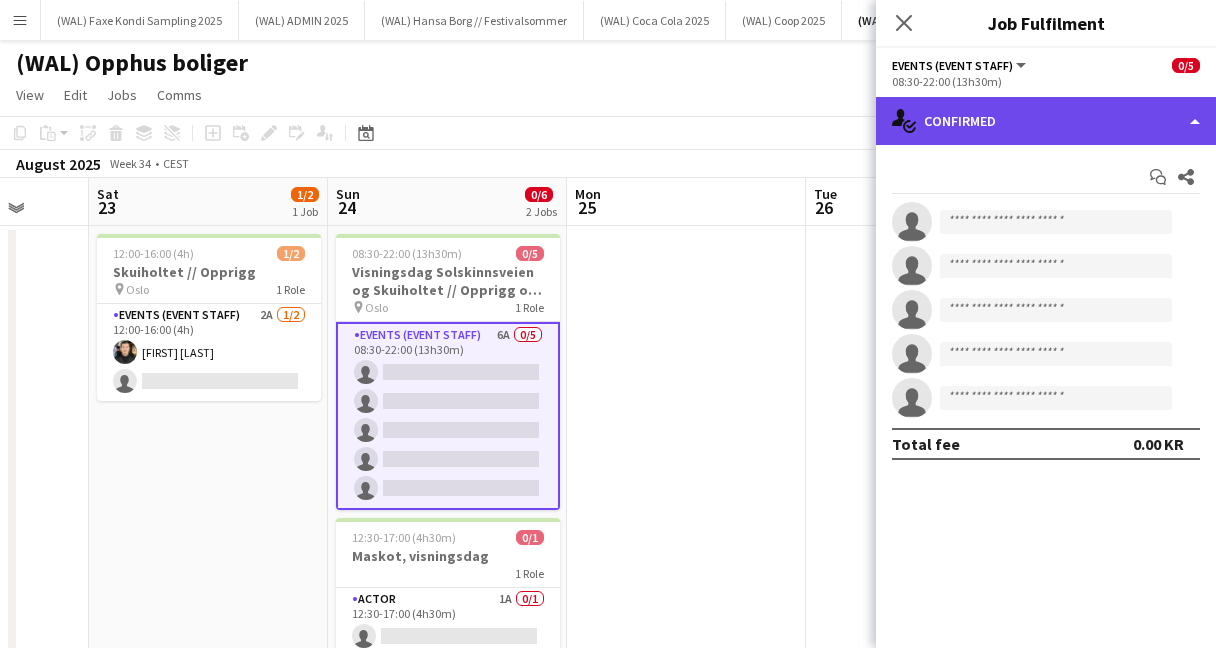 click on "single-neutral-actions-check-2
Confirmed" 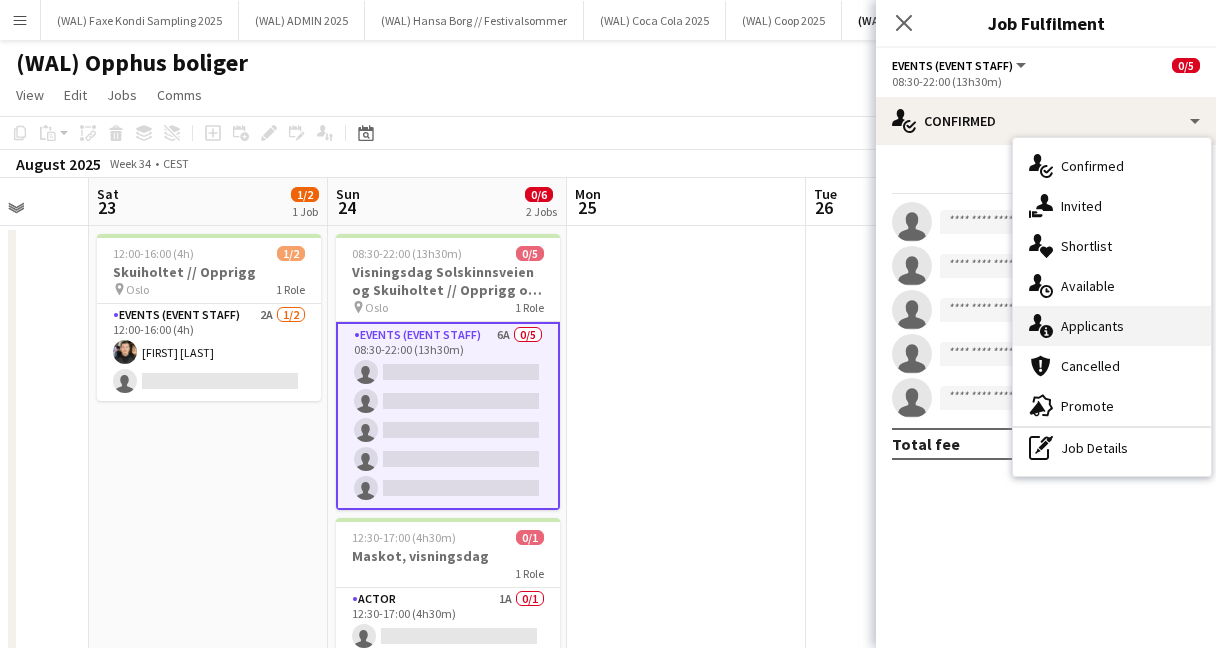 click on "single-neutral-actions-information
Applicants" at bounding box center [1112, 326] 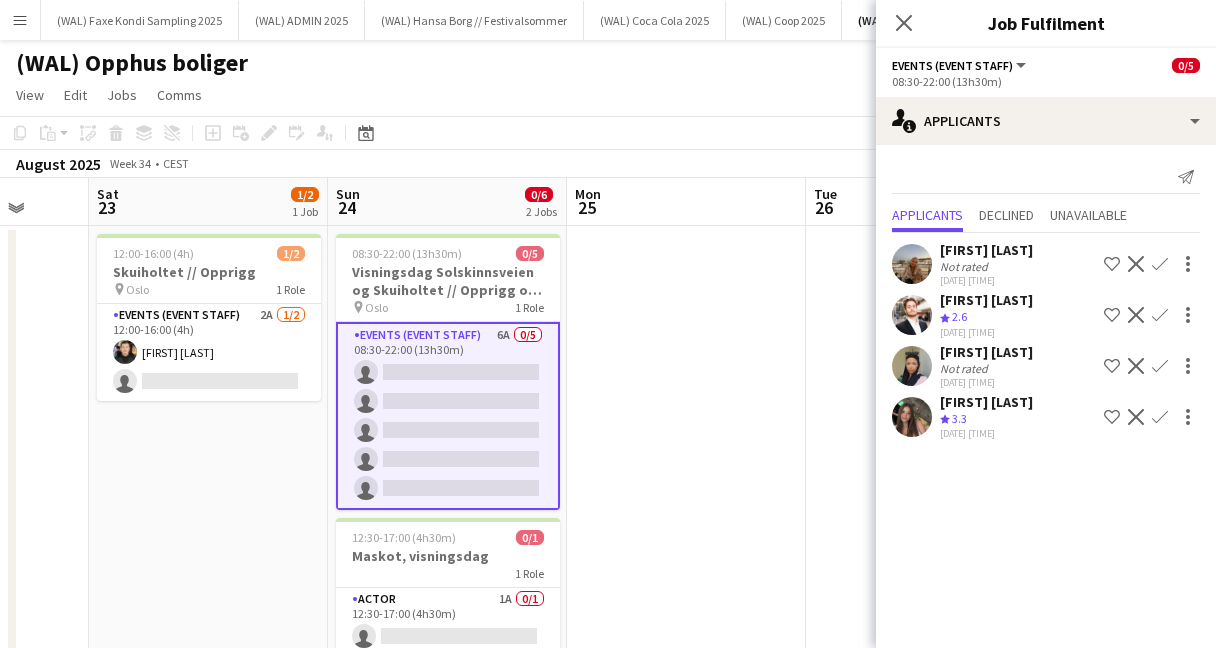 click 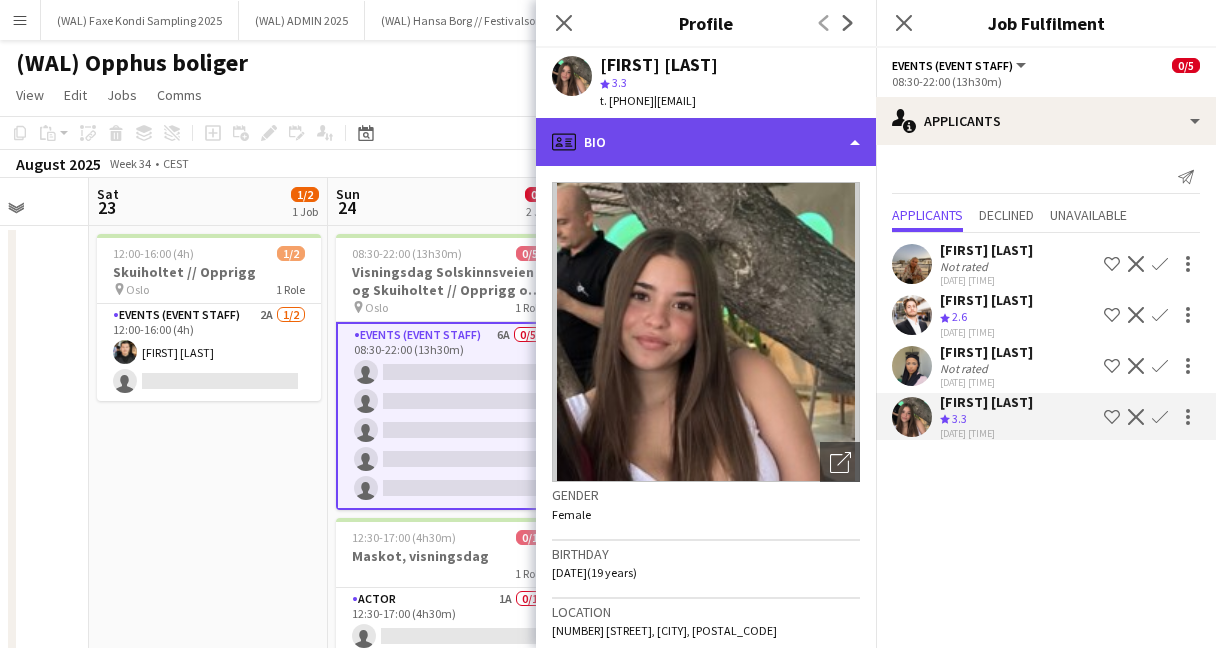 click on "profile
Bio" 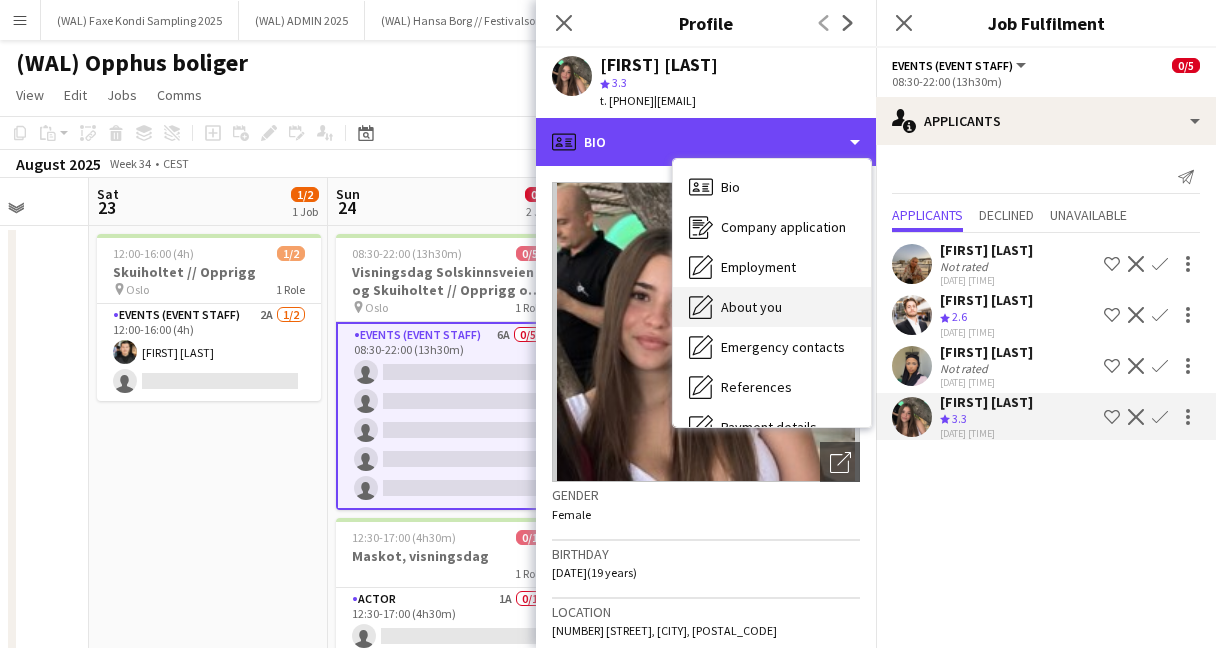 scroll, scrollTop: 188, scrollLeft: 0, axis: vertical 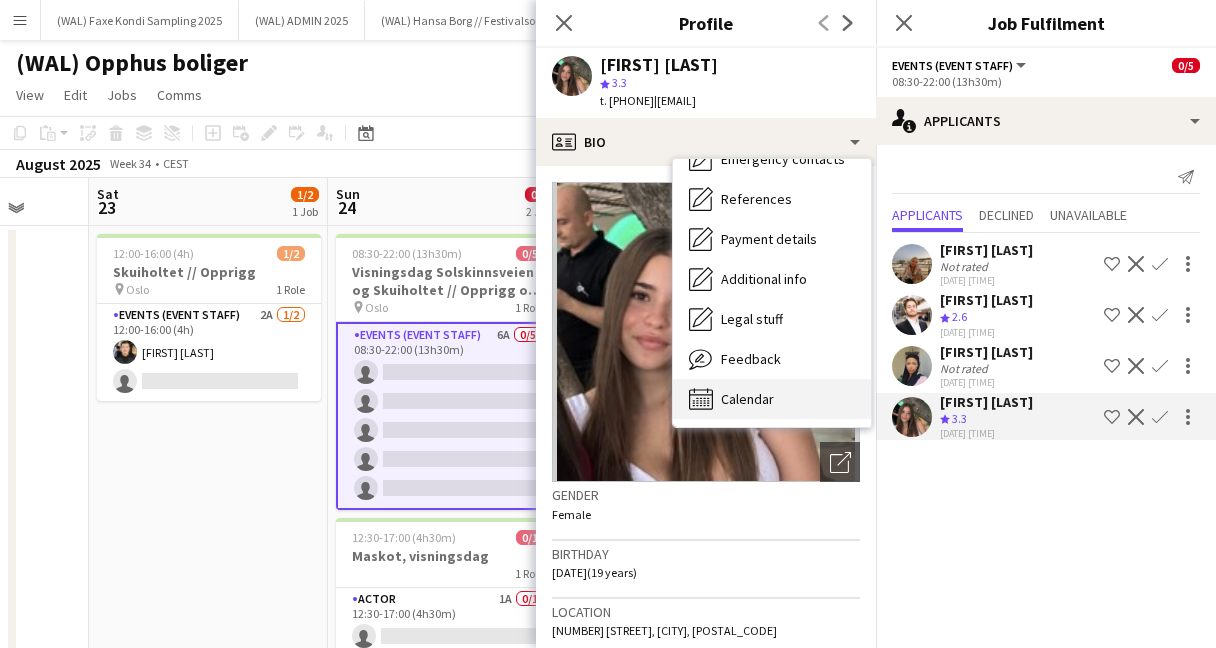 click on "Calendar
Calendar" at bounding box center [772, 399] 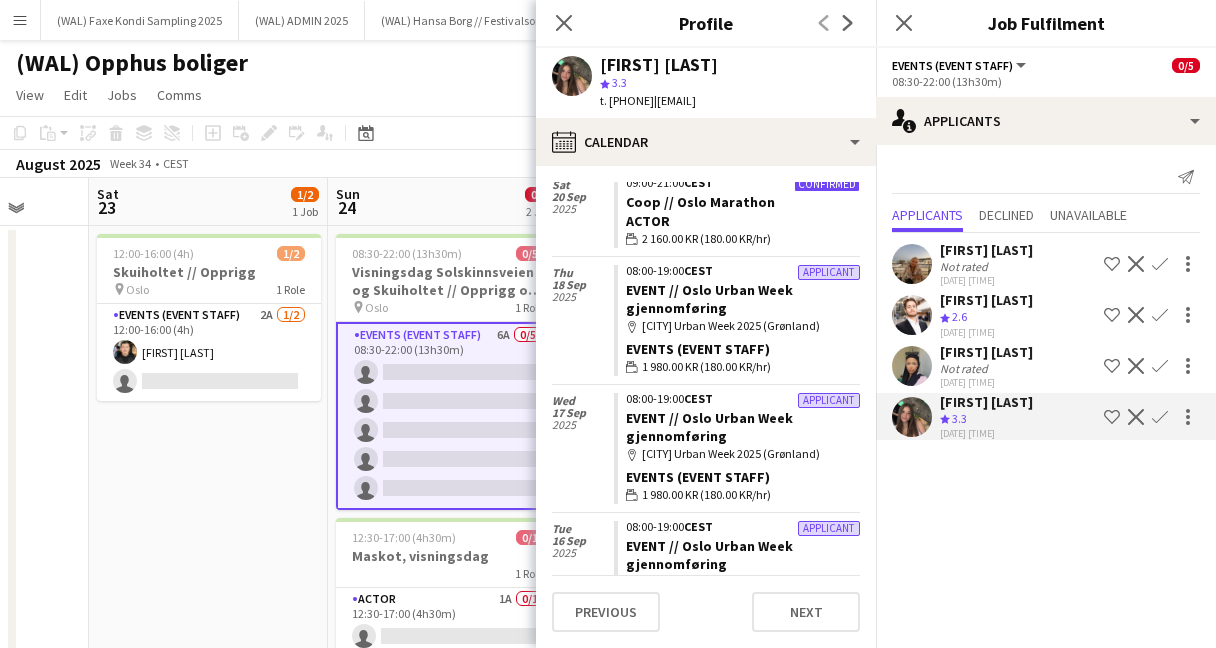 scroll, scrollTop: 0, scrollLeft: 0, axis: both 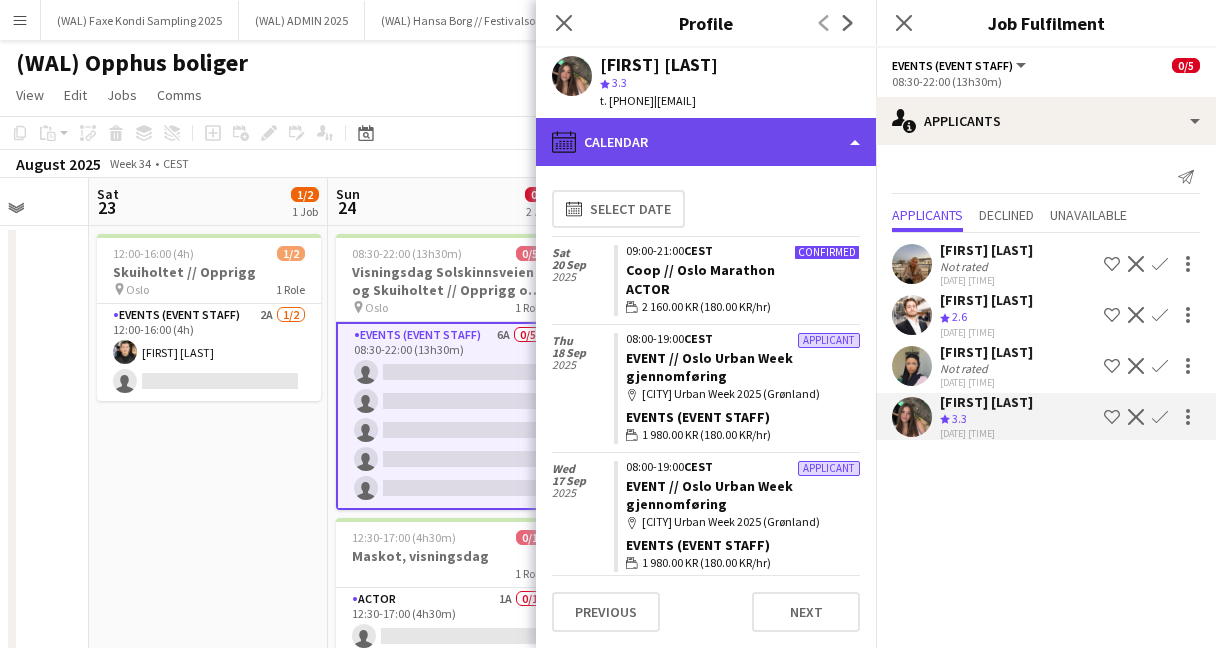 click on "calendar-full
Calendar" 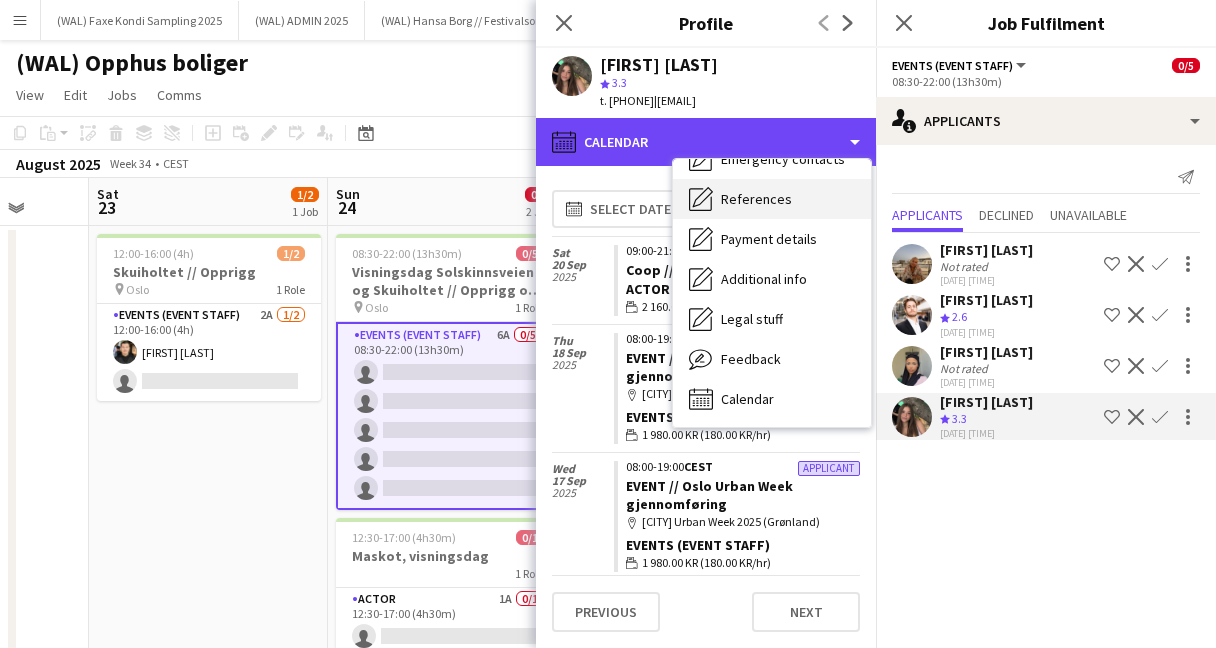 scroll, scrollTop: 0, scrollLeft: 0, axis: both 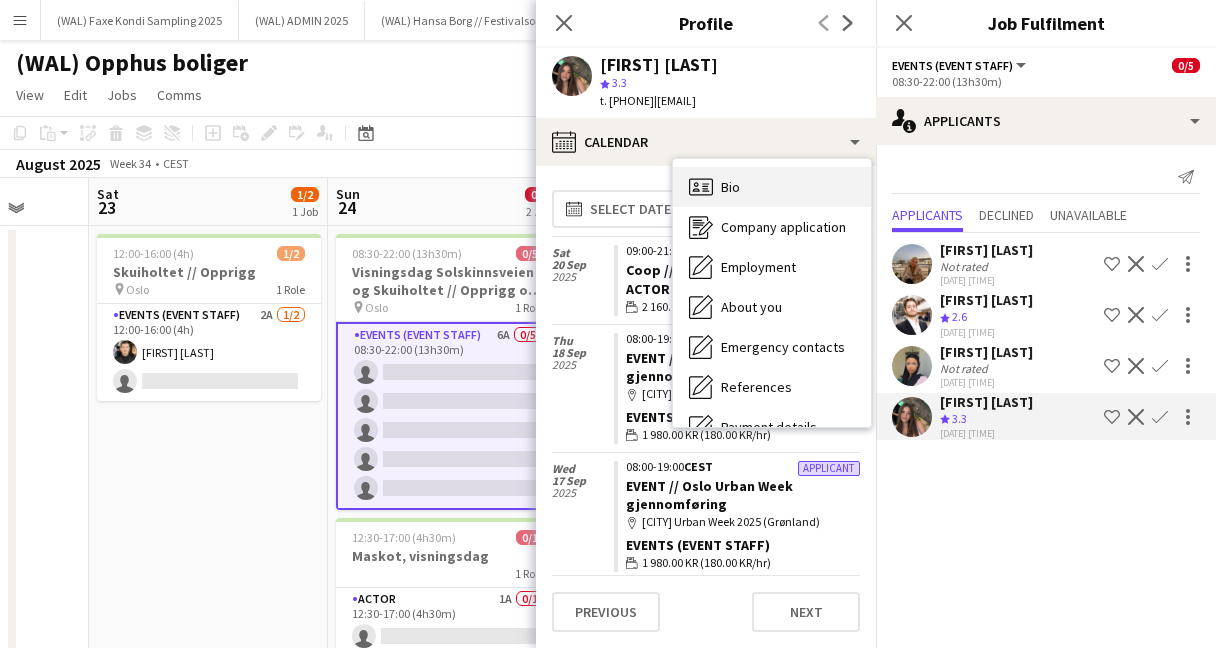 click on "Bio" at bounding box center [730, 187] 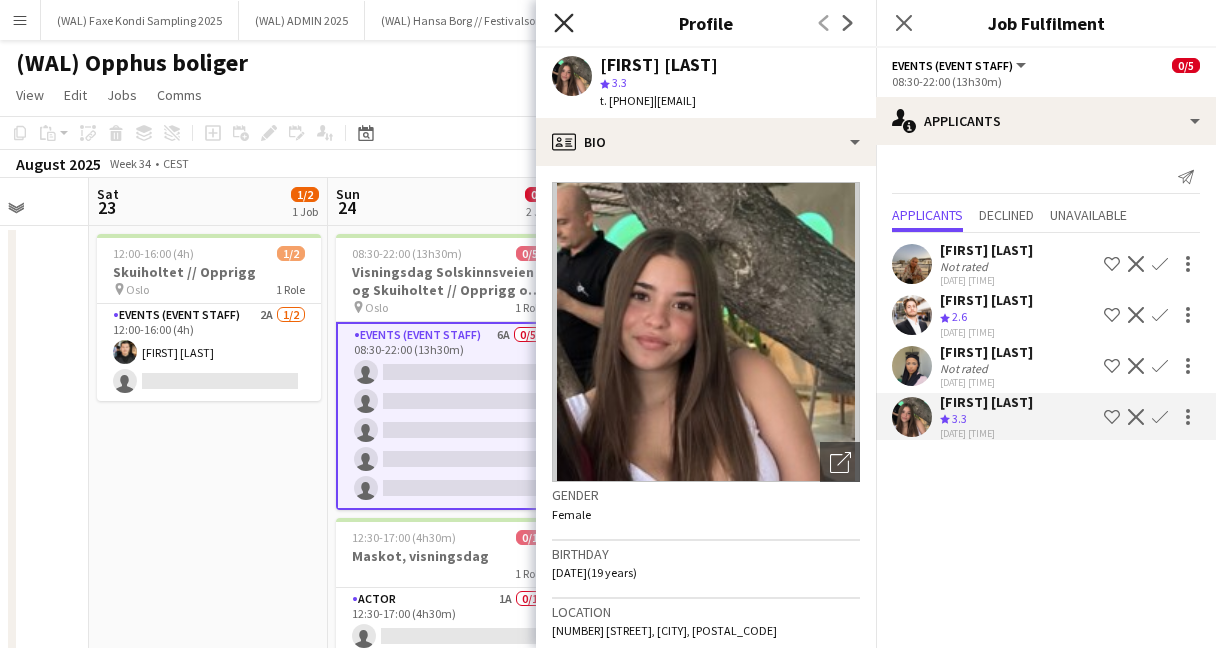 click 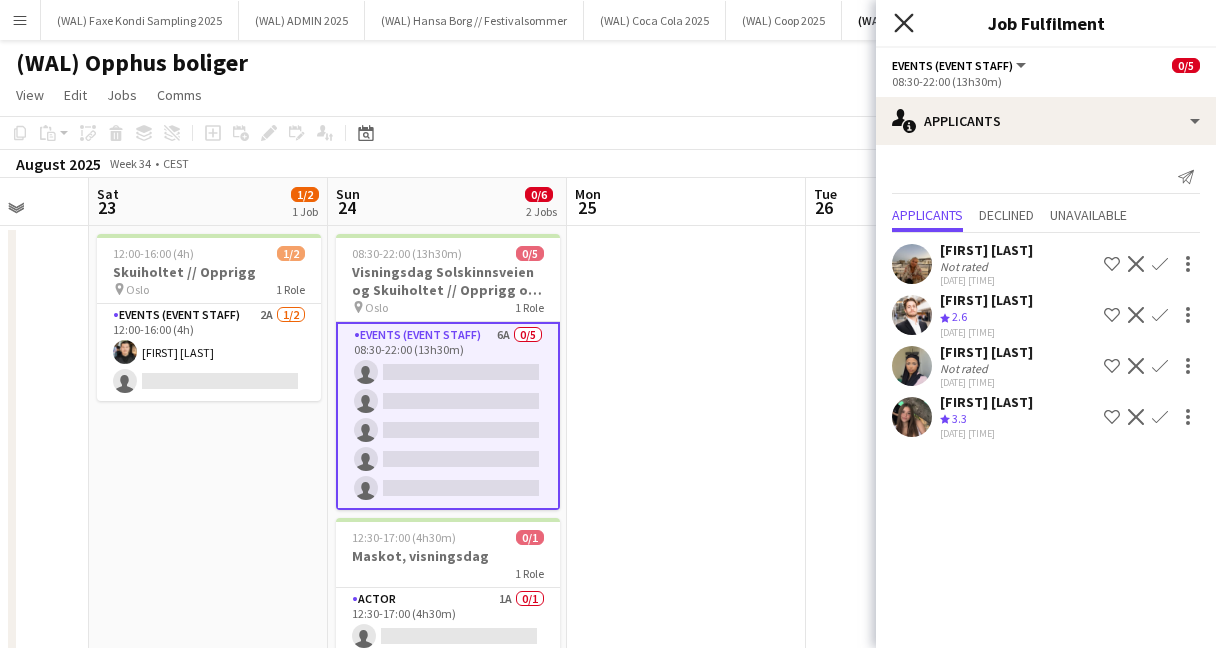 click on "Close pop-in" 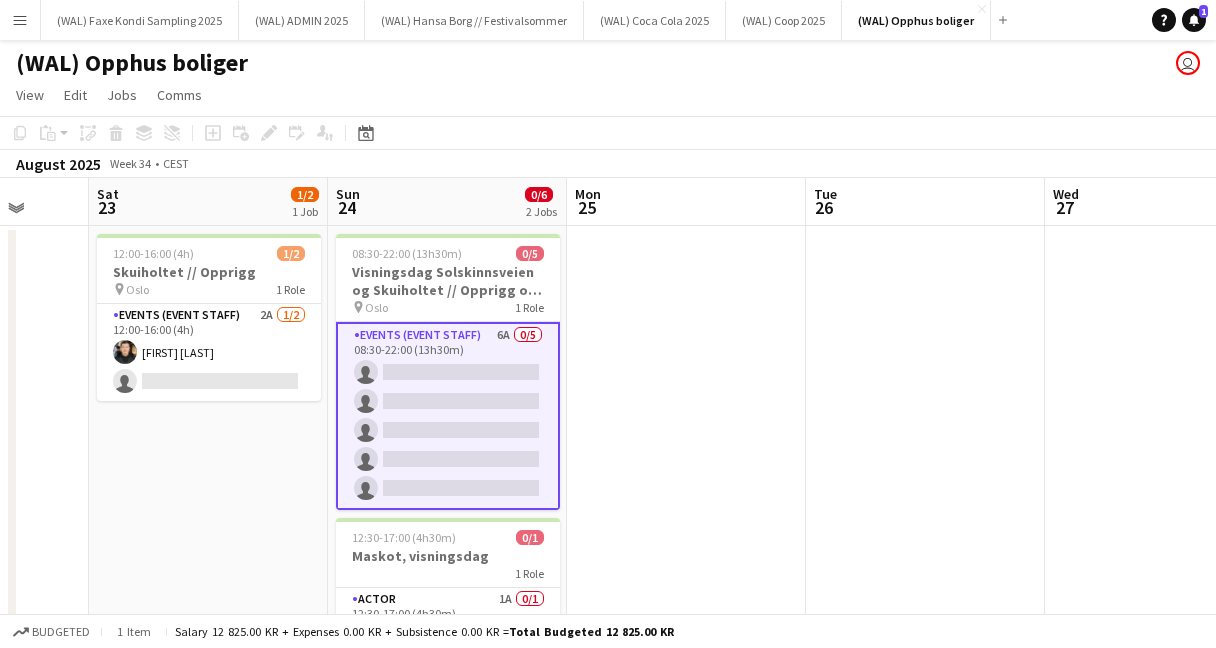 click on "View  Day view expanded Day view collapsed Month view Date picker Jump to today Expand Linked Jobs Collapse Linked Jobs  Edit  Copy
Command
C  Paste  Without Crew
Command
V With Crew
Command
Shift
V Paste as linked job  Group  Group Ungroup  Jobs  New Job Edit Job Delete Job New Linked Job Edit Linked Jobs Job fulfilment Promote Role Copy Role URL  Comms  Notify confirmed crew Create chat" 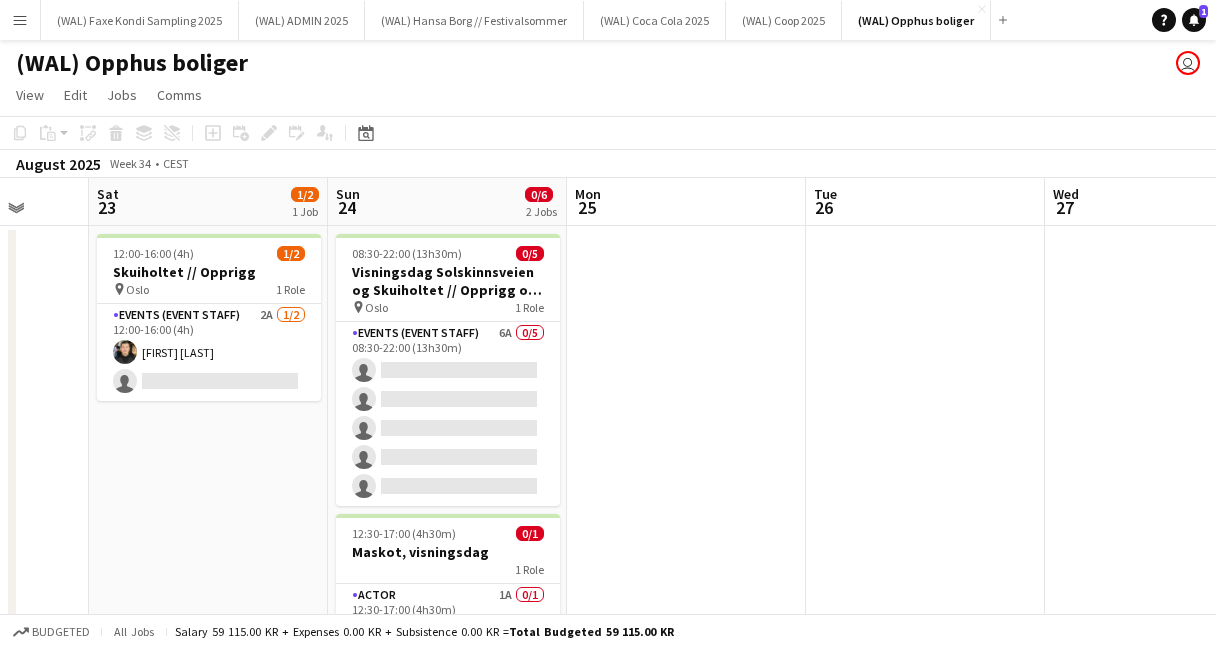 scroll, scrollTop: 79, scrollLeft: 0, axis: vertical 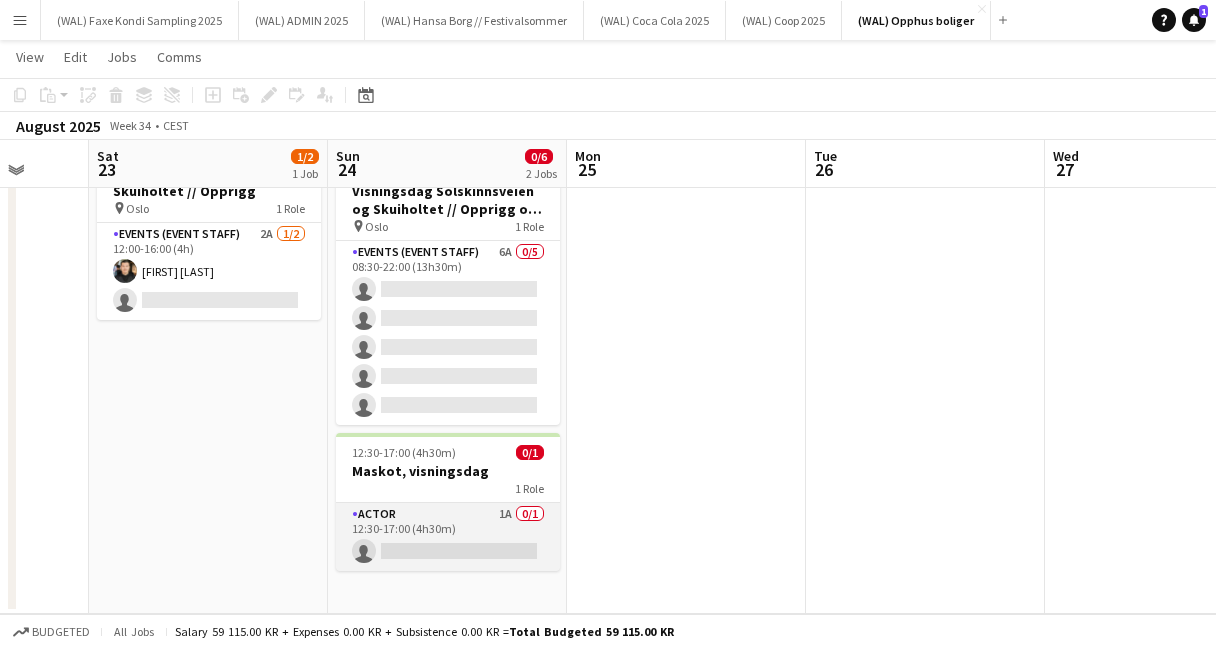 click on "Actor   1A   0/1   12:30-17:00 (4h30m)
single-neutral-actions" at bounding box center (448, 537) 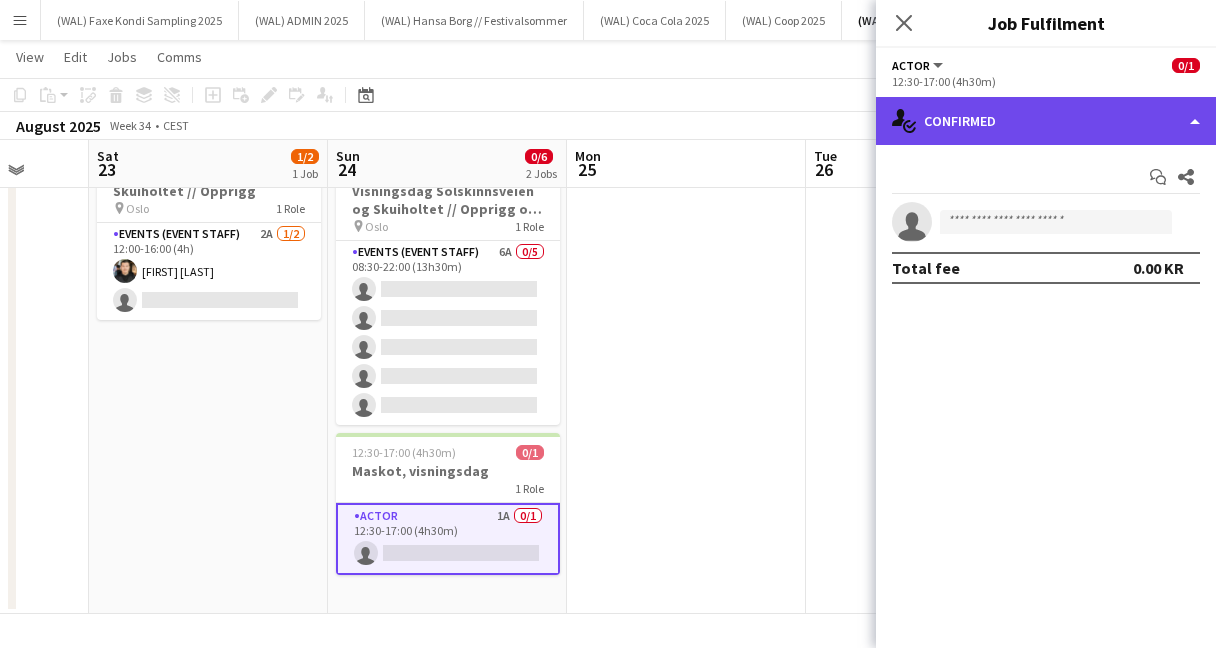 click on "single-neutral-actions-check-2
Confirmed" 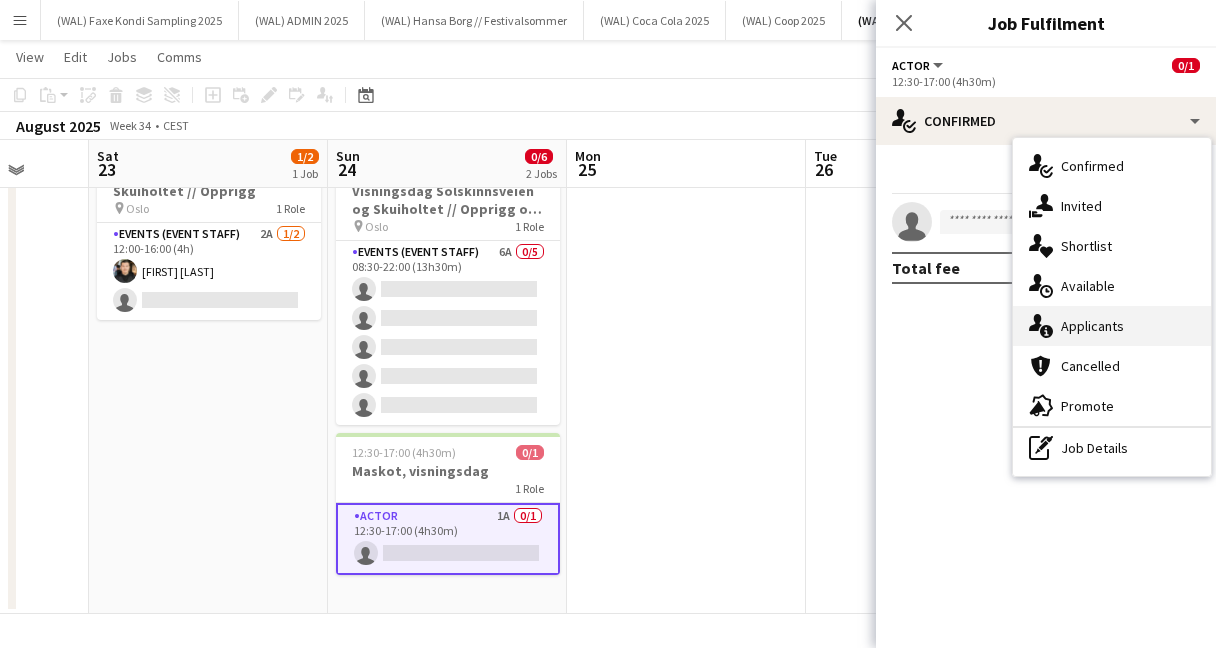click 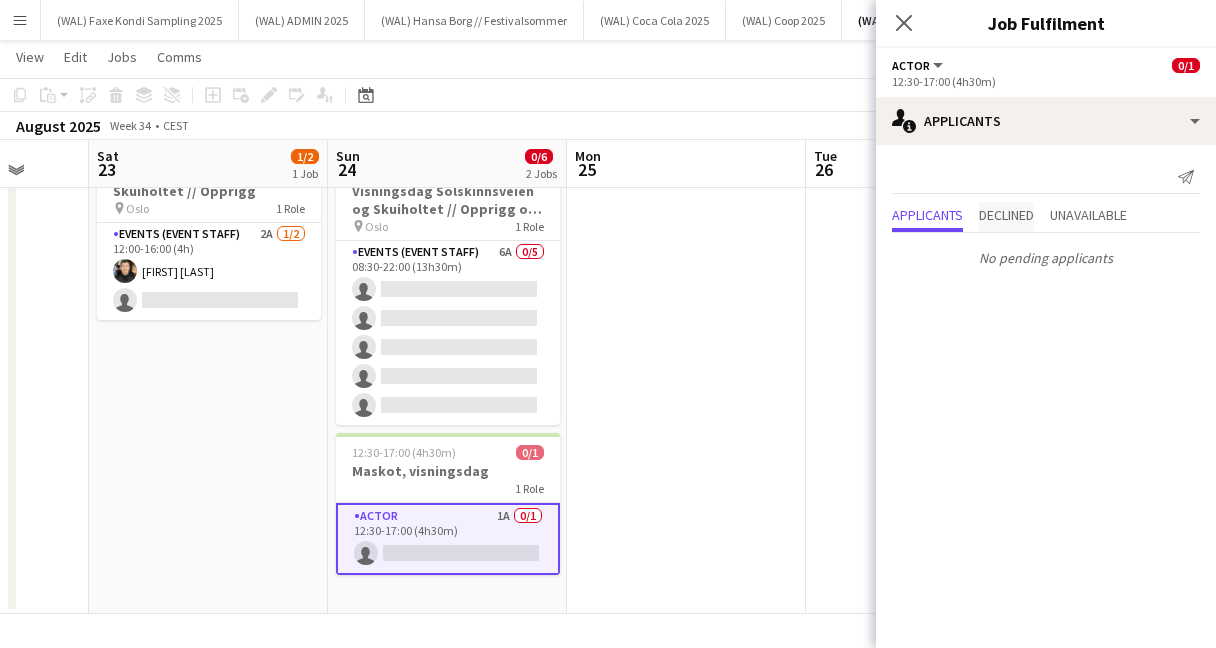 click on "Declined" at bounding box center [1006, 215] 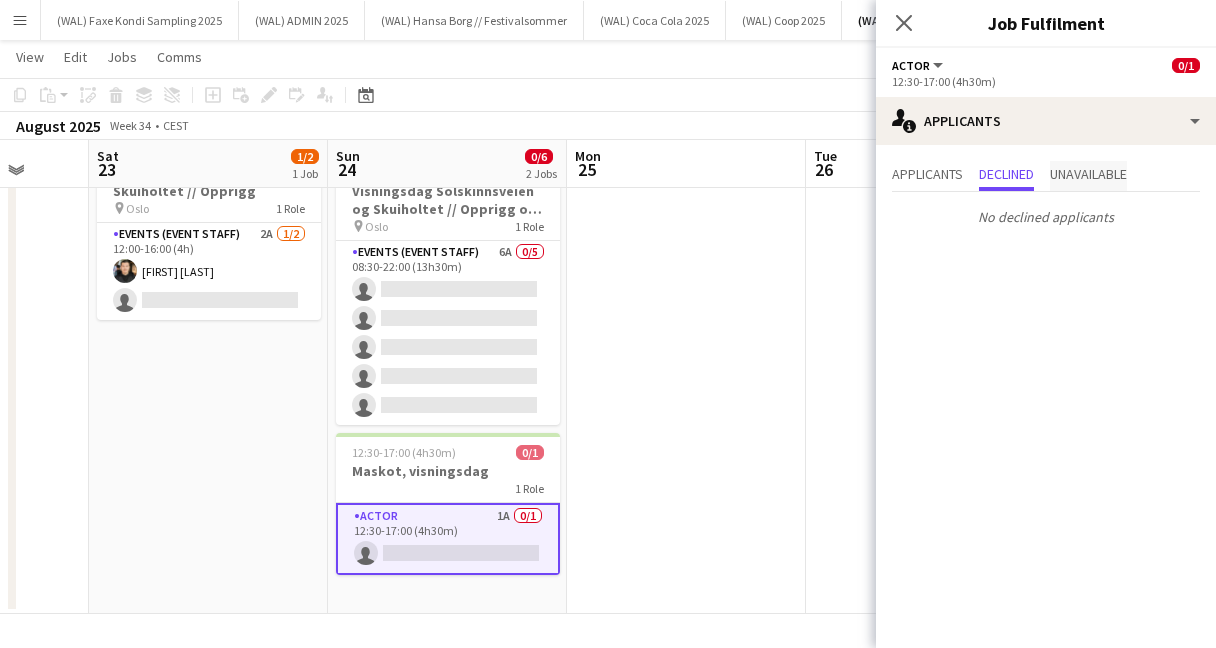 click on "Unavailable" at bounding box center [1088, 174] 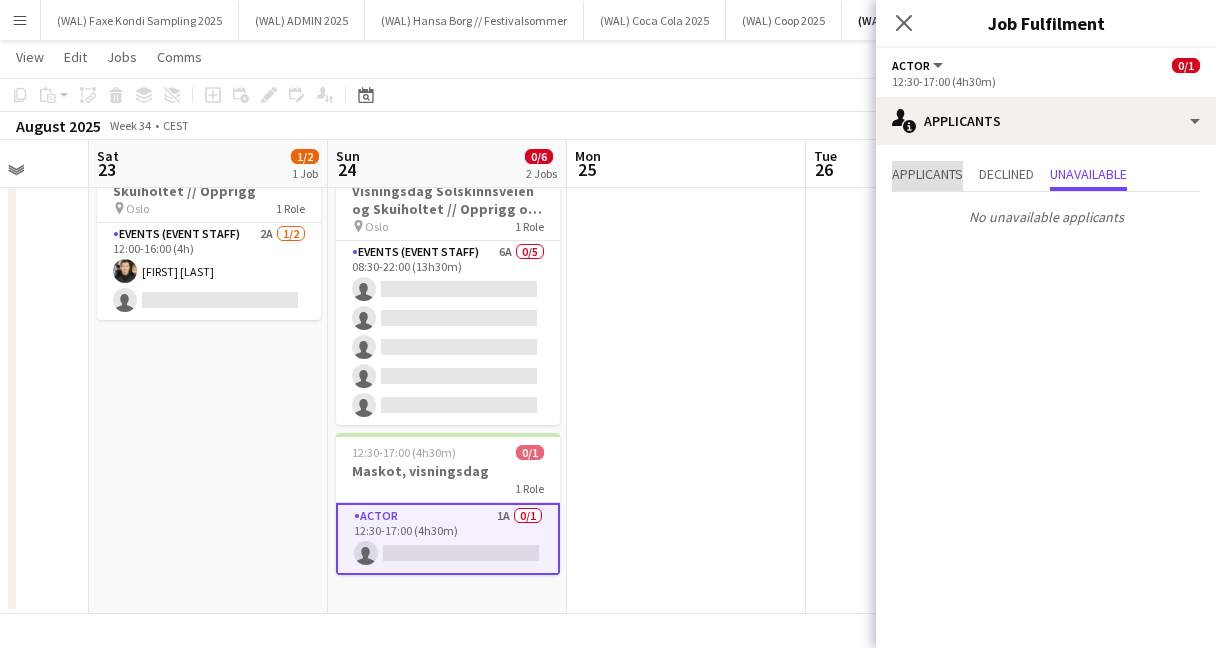 click on "Applicants" at bounding box center (927, 174) 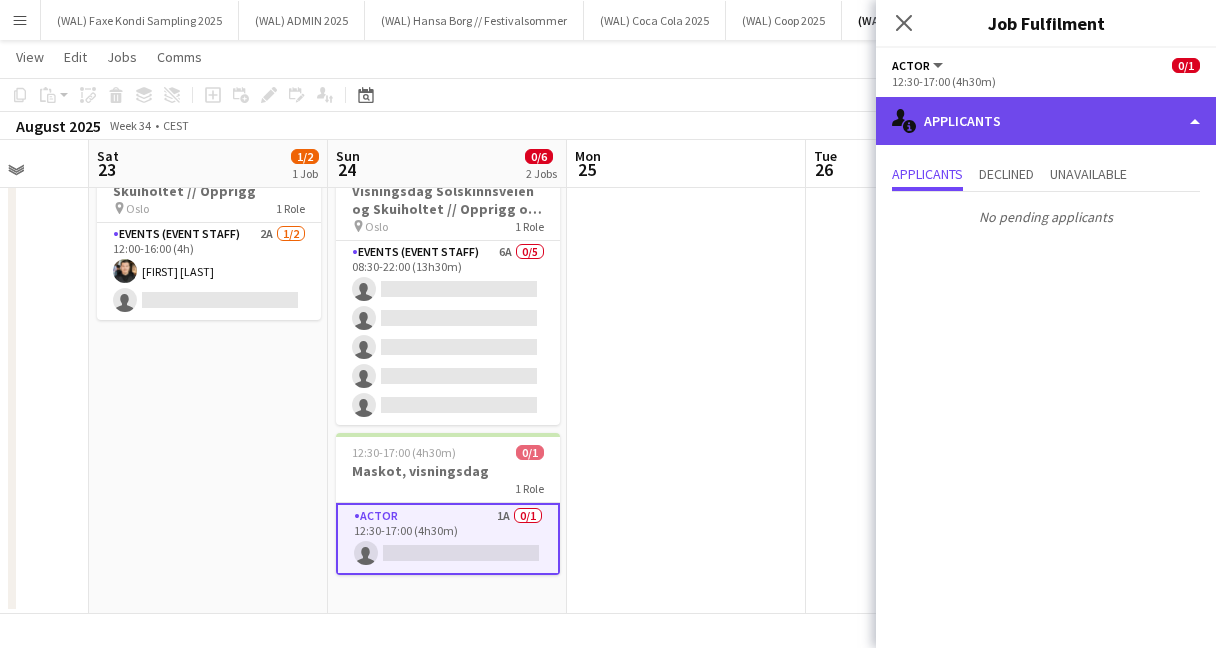 click on "single-neutral-actions-information
Applicants" 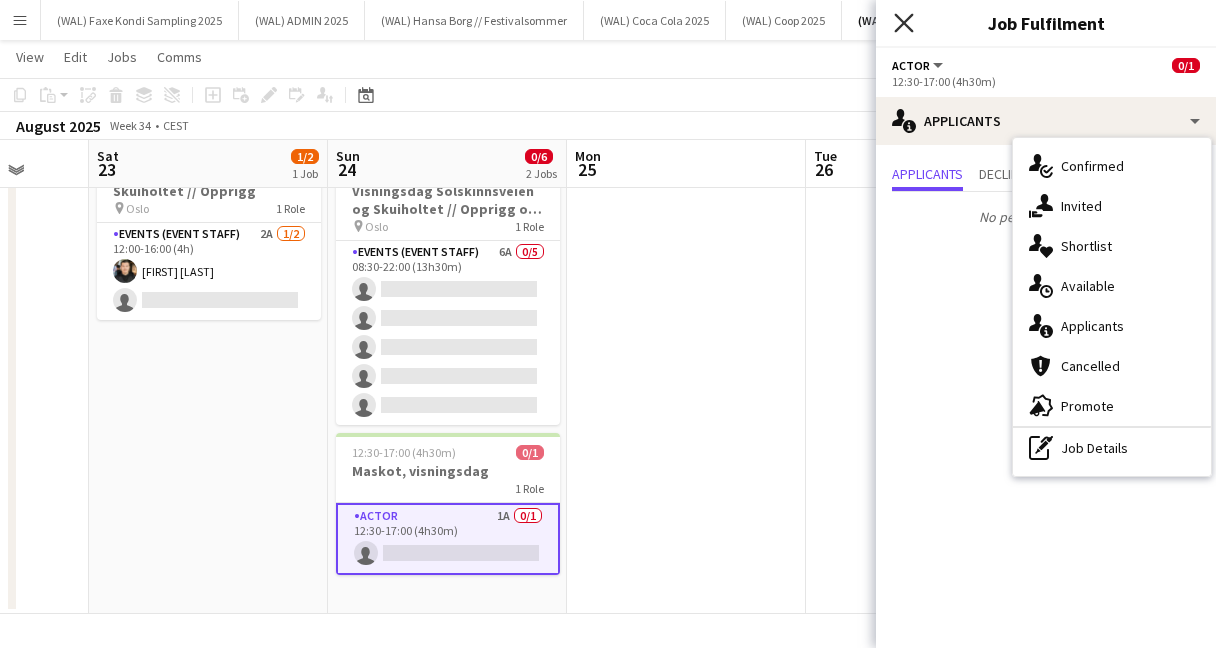 click on "Close pop-in" 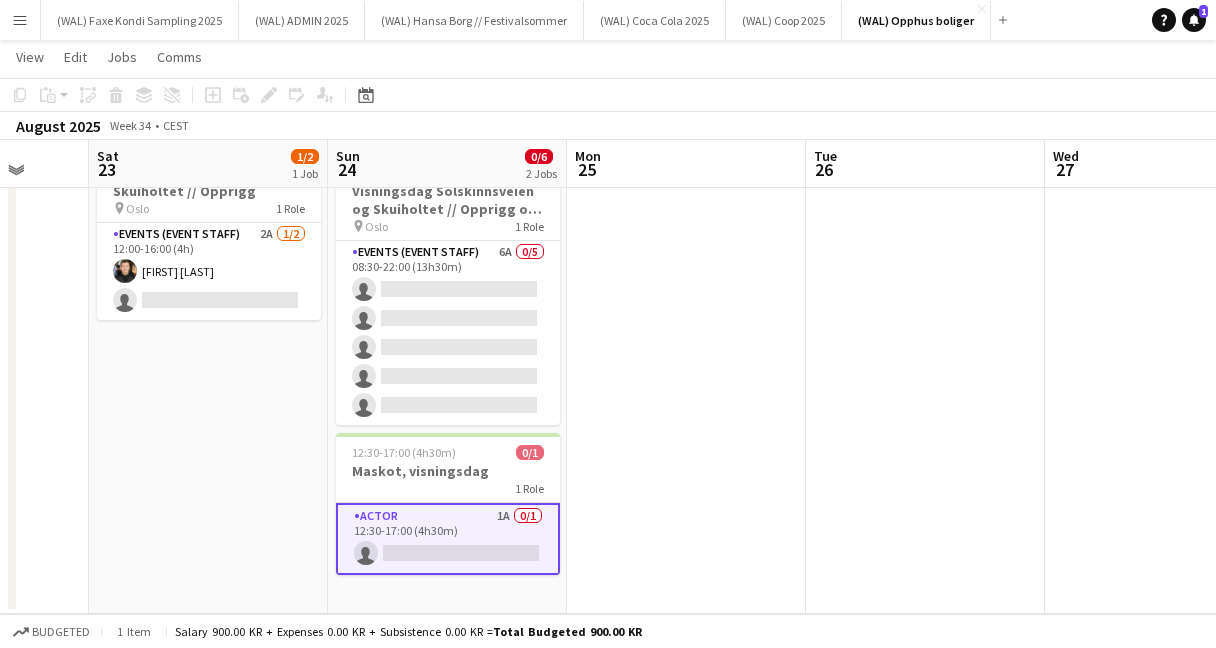 click on "August 2025   Week 34
•   CEST" 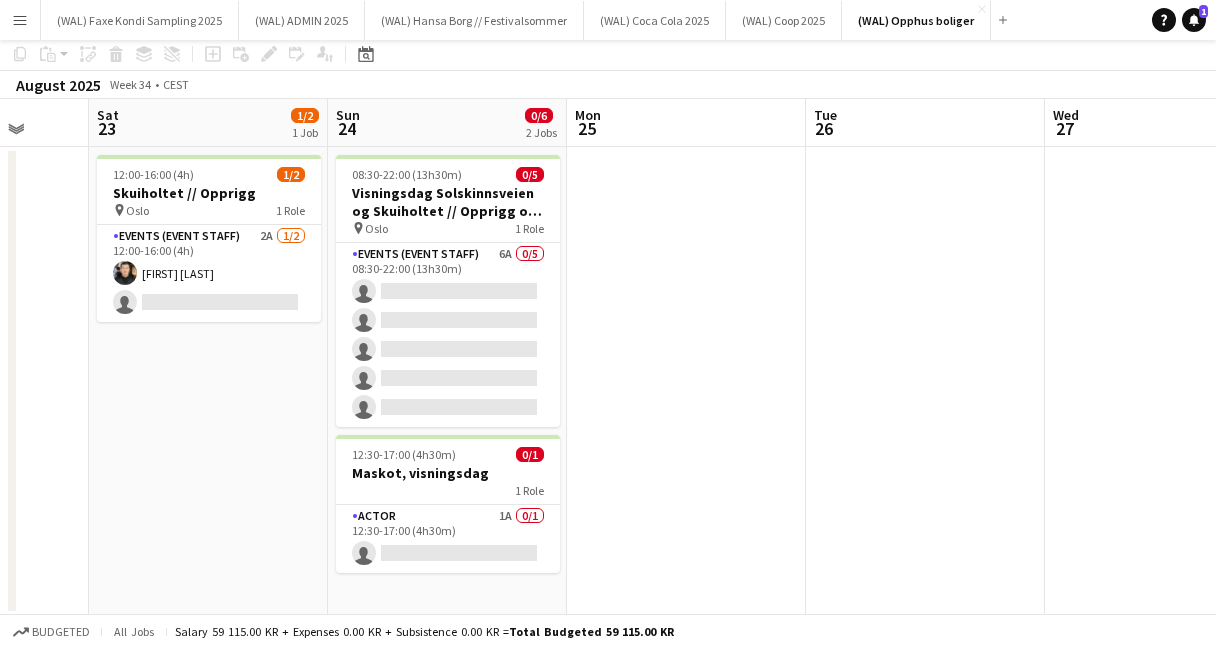 scroll, scrollTop: 0, scrollLeft: 0, axis: both 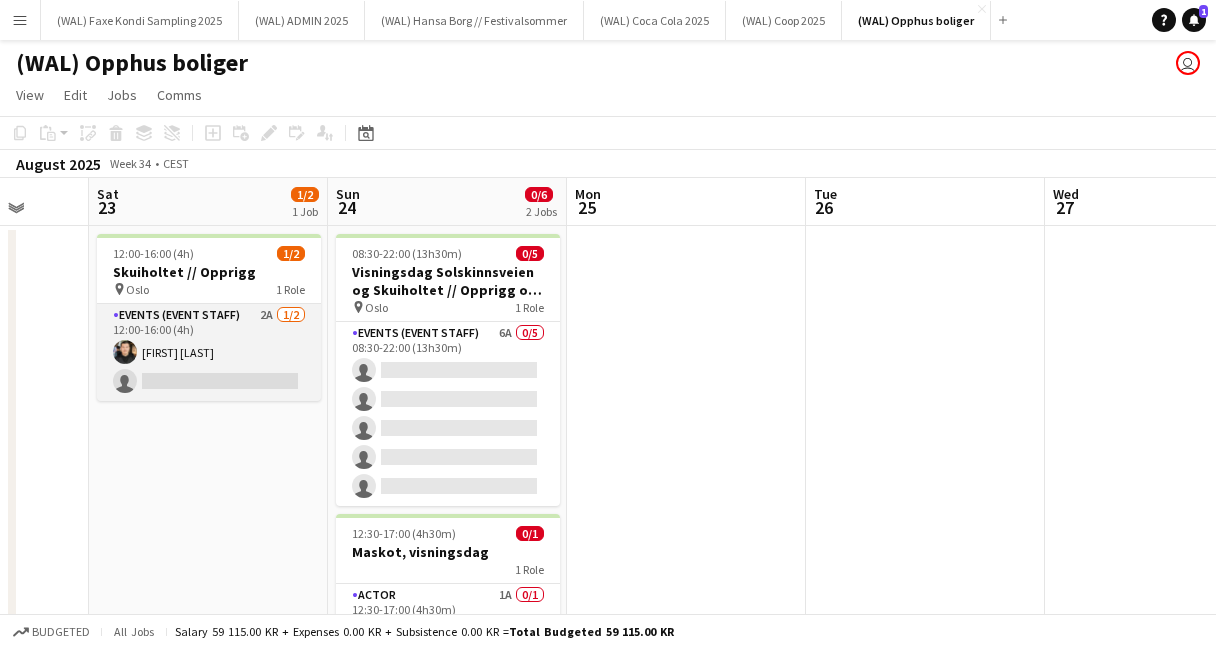 click on "Events (Event Staff)   2A   1/2   12:00-16:00 (4h)
Ishak Kayabasi
single-neutral-actions" at bounding box center [209, 352] 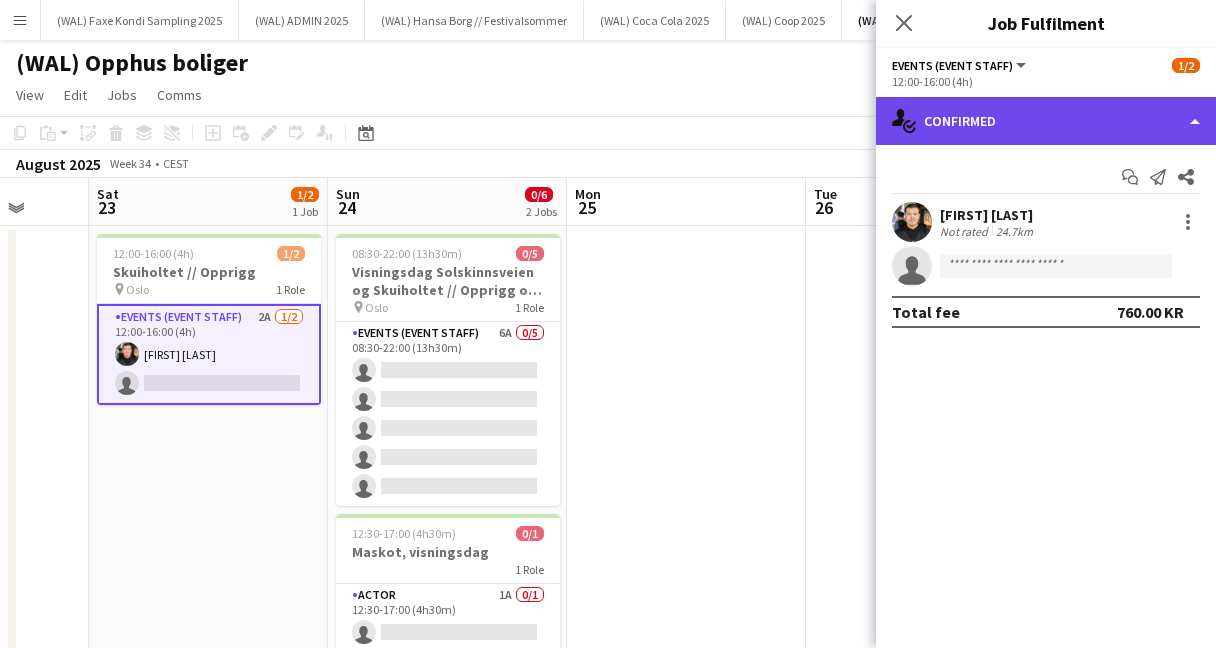 click on "single-neutral-actions-check-2
Confirmed" 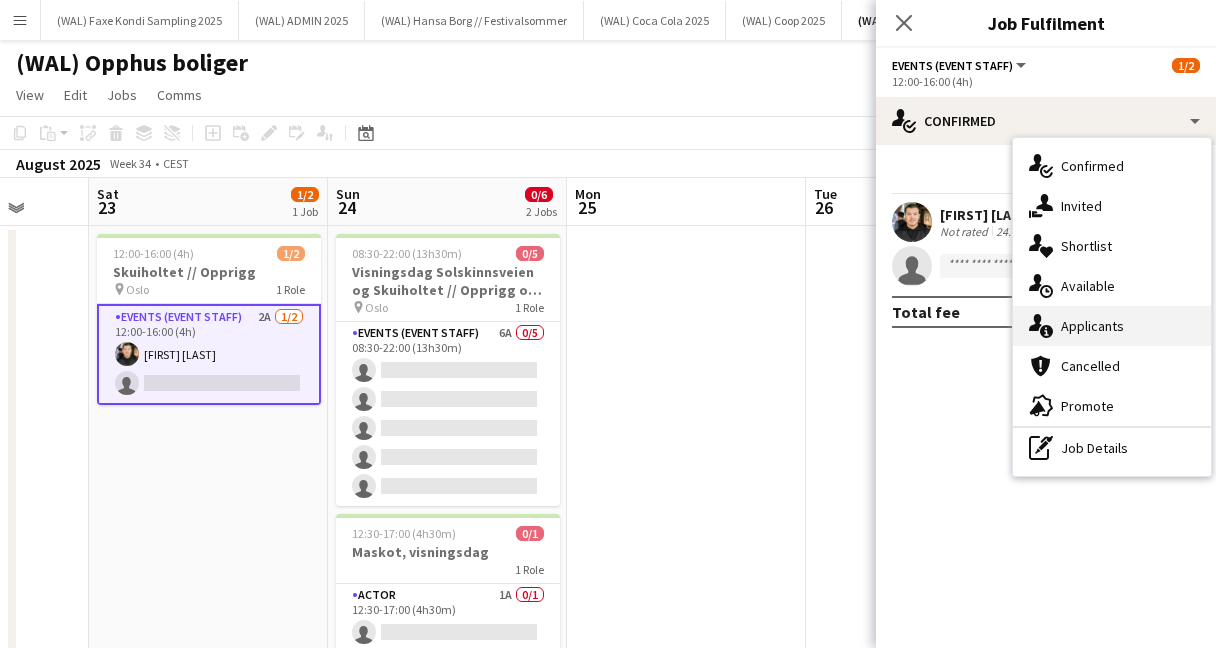 click 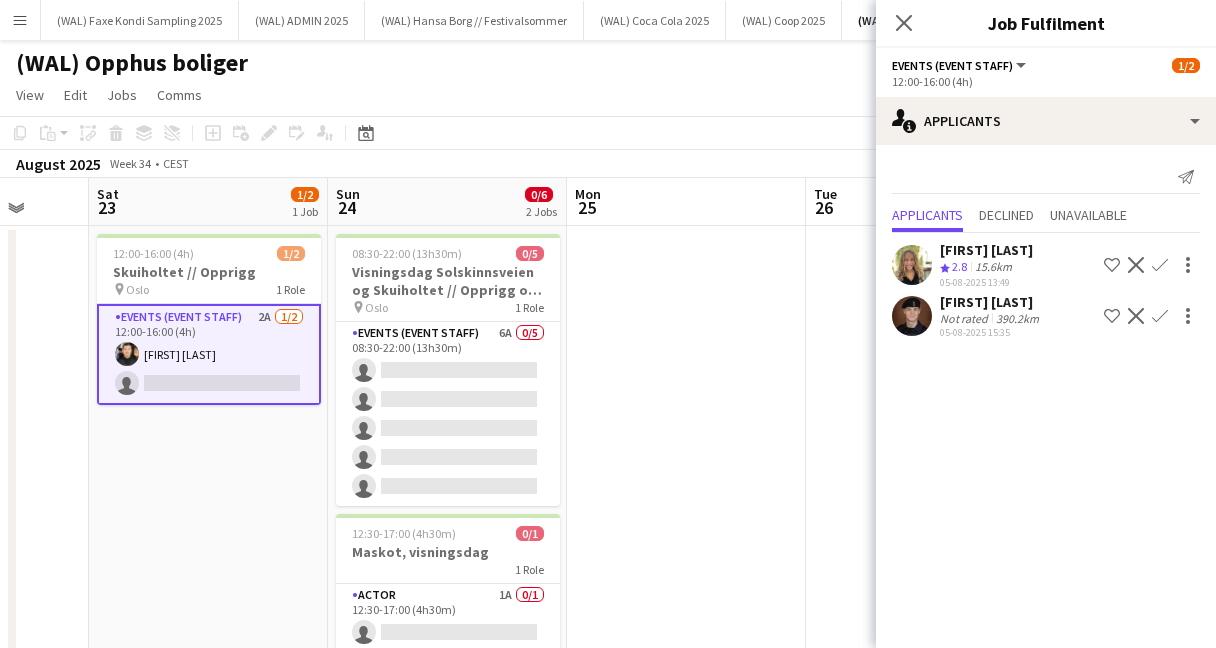 click at bounding box center [912, 316] 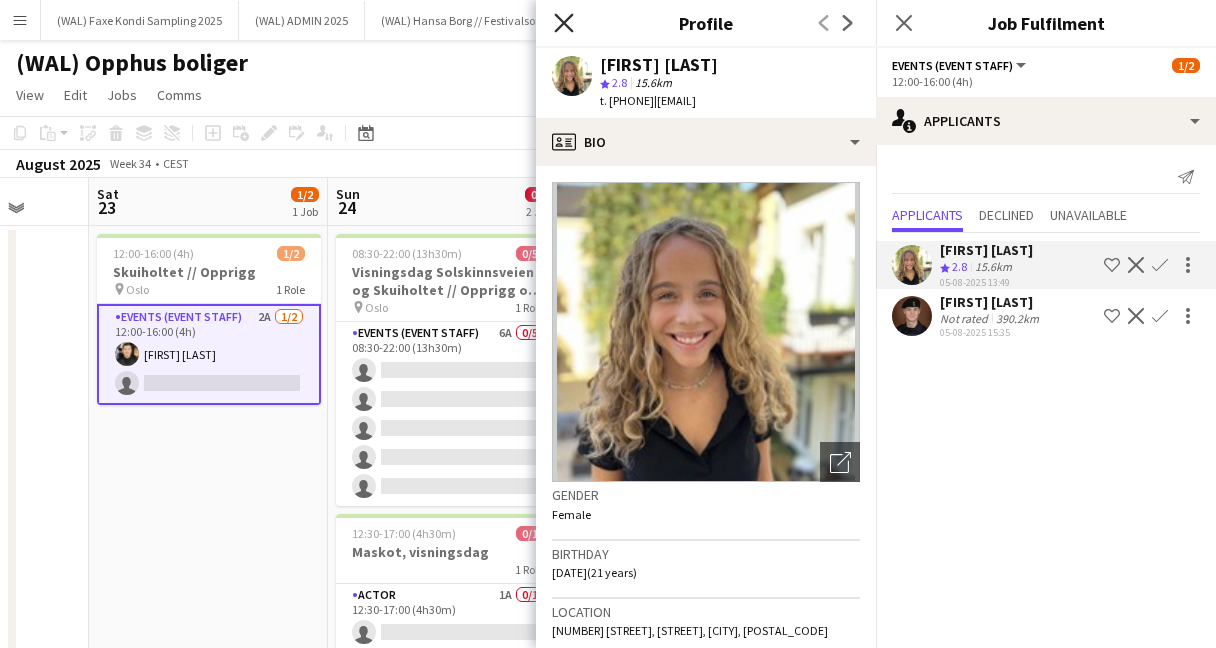 click on "Close pop-in" 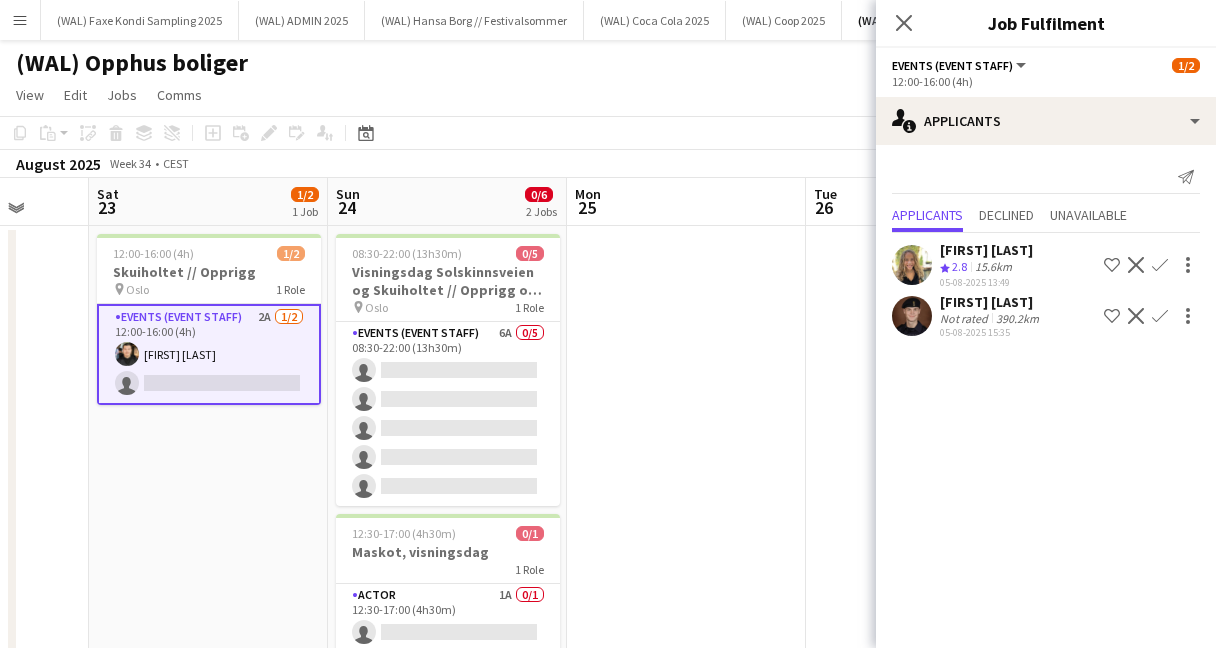 click 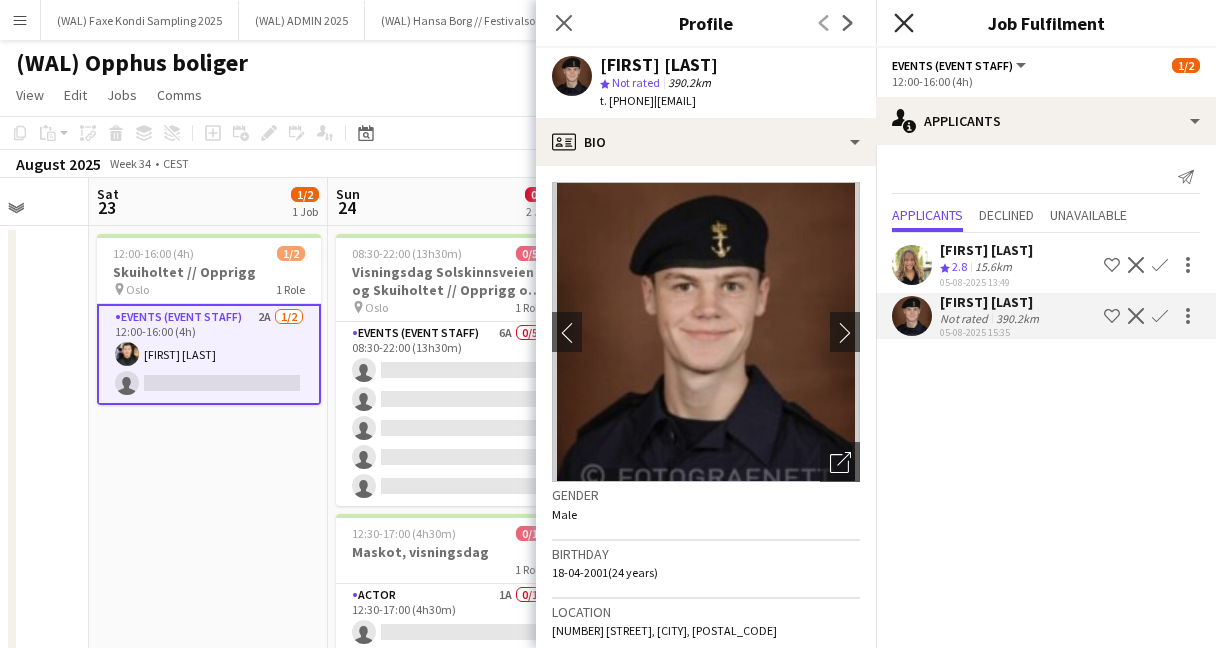 click on "Close pop-in" 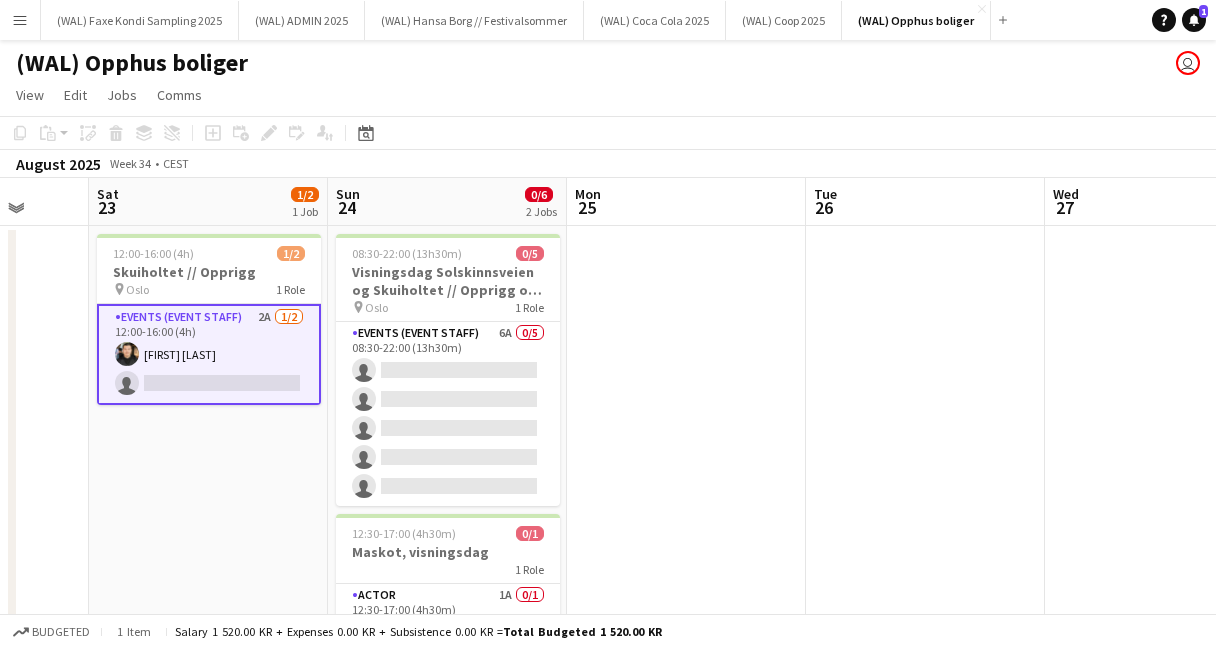 click on "Copy
Paste
Paste
Command
V Paste with crew
Command
Shift
V
Paste linked Job
Delete
Group
Ungroup
Add job
Add linked Job
Edit
Edit linked Job
Applicants
Date picker
AUG 2025 AUG 2025 Monday M Tuesday T Wednesday W Thursday T Friday F Saturday S Sunday S  AUG   1   2   3   4   5   6   7   8   9   10   11   12   13   14   15   16   17   18   19   20   21   22   23   24   25" 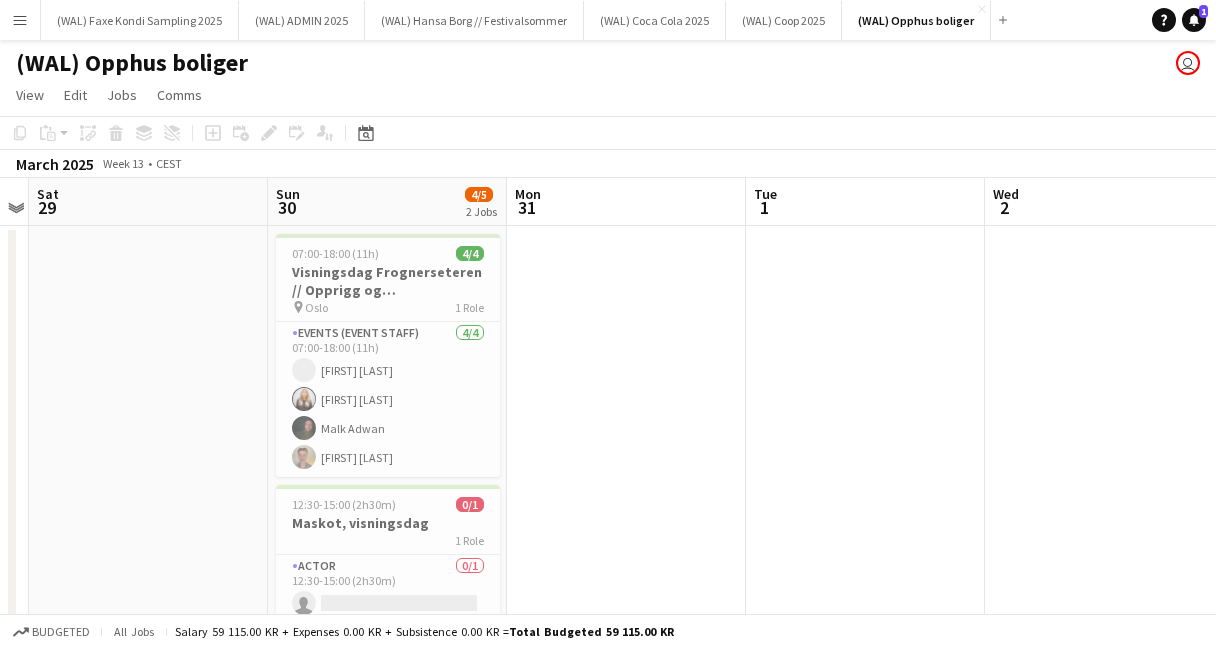 scroll, scrollTop: 0, scrollLeft: 444, axis: horizontal 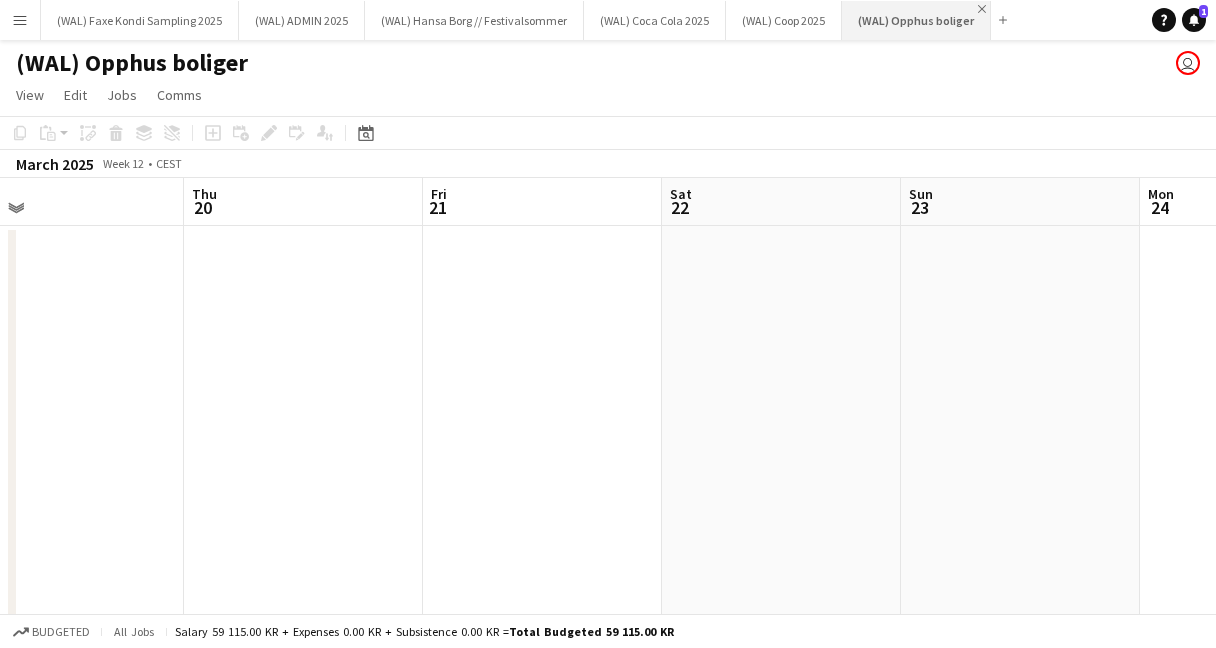 click on "Close" at bounding box center (982, 9) 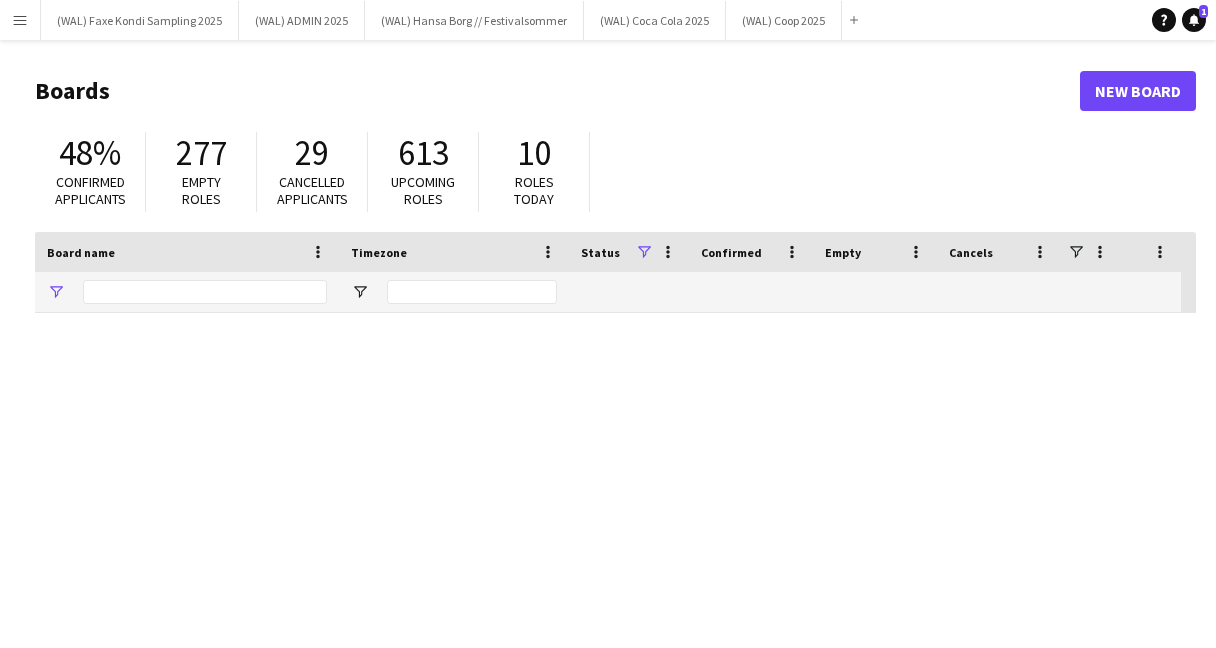 type on "*****" 